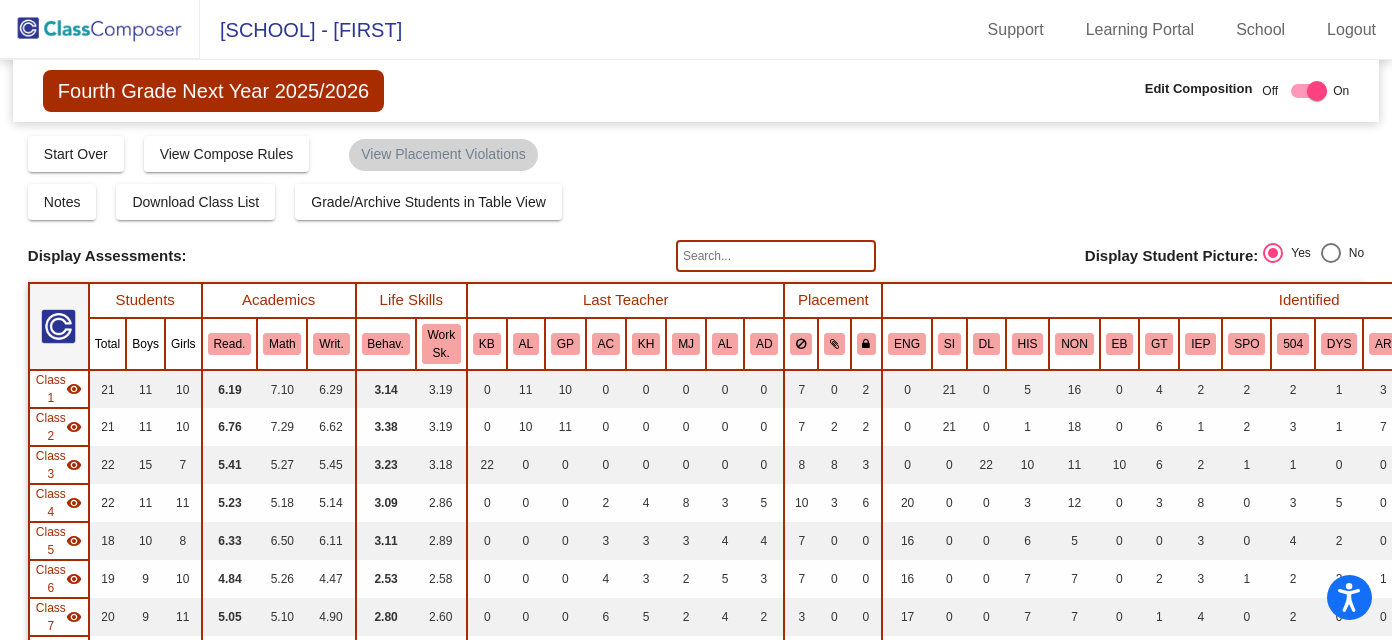 scroll, scrollTop: 0, scrollLeft: 0, axis: both 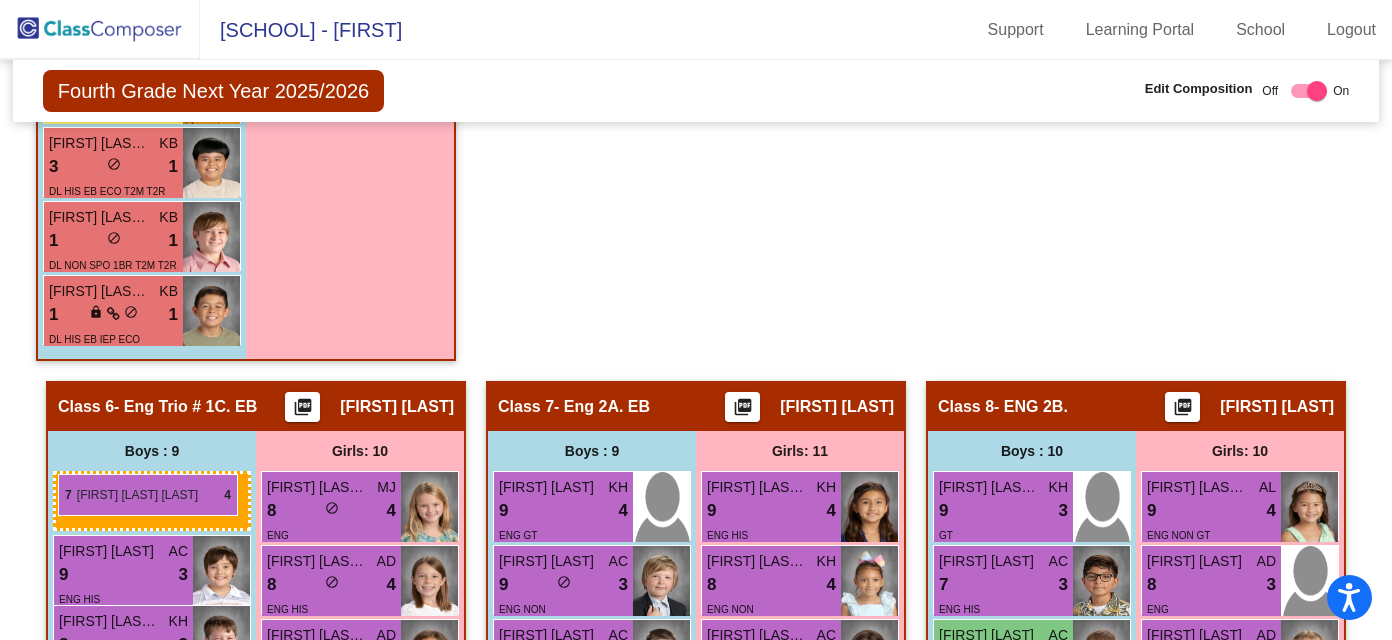 drag, startPoint x: 1076, startPoint y: 515, endPoint x: 58, endPoint y: 473, distance: 1018.866 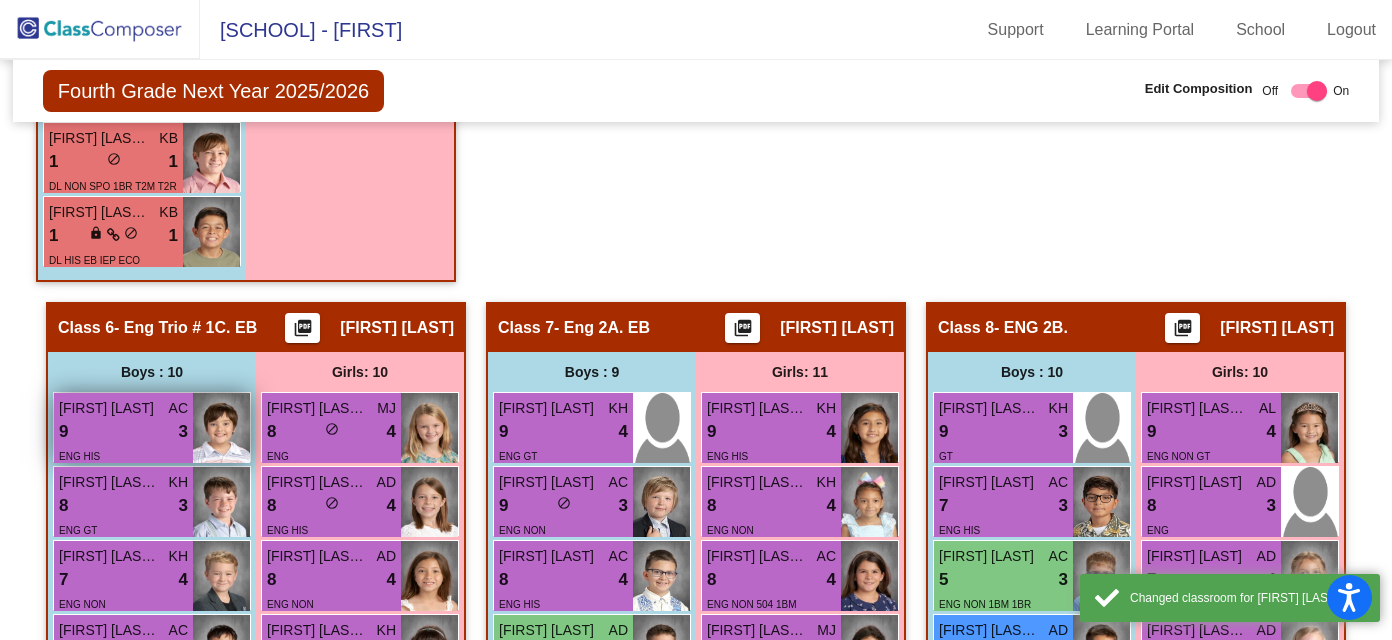 scroll, scrollTop: 2648, scrollLeft: 0, axis: vertical 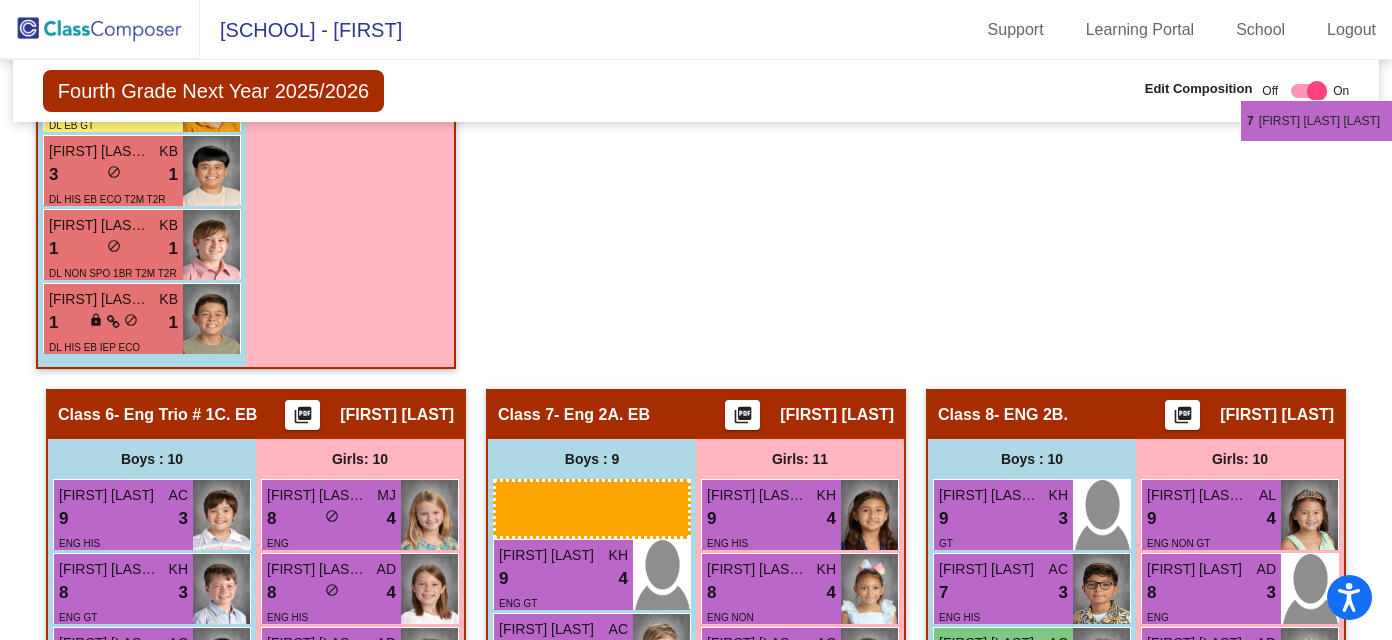 drag, startPoint x: 146, startPoint y: 561, endPoint x: 1240, endPoint y: 100, distance: 1187.1635 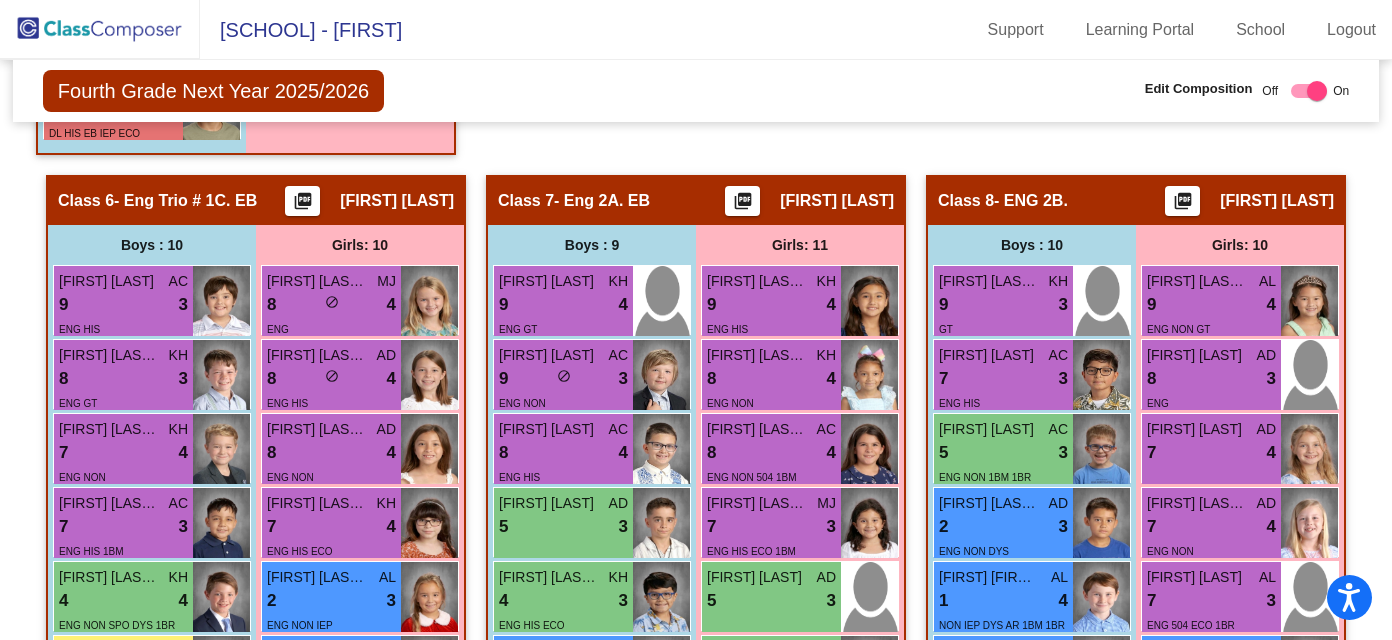 scroll, scrollTop: 2757, scrollLeft: 0, axis: vertical 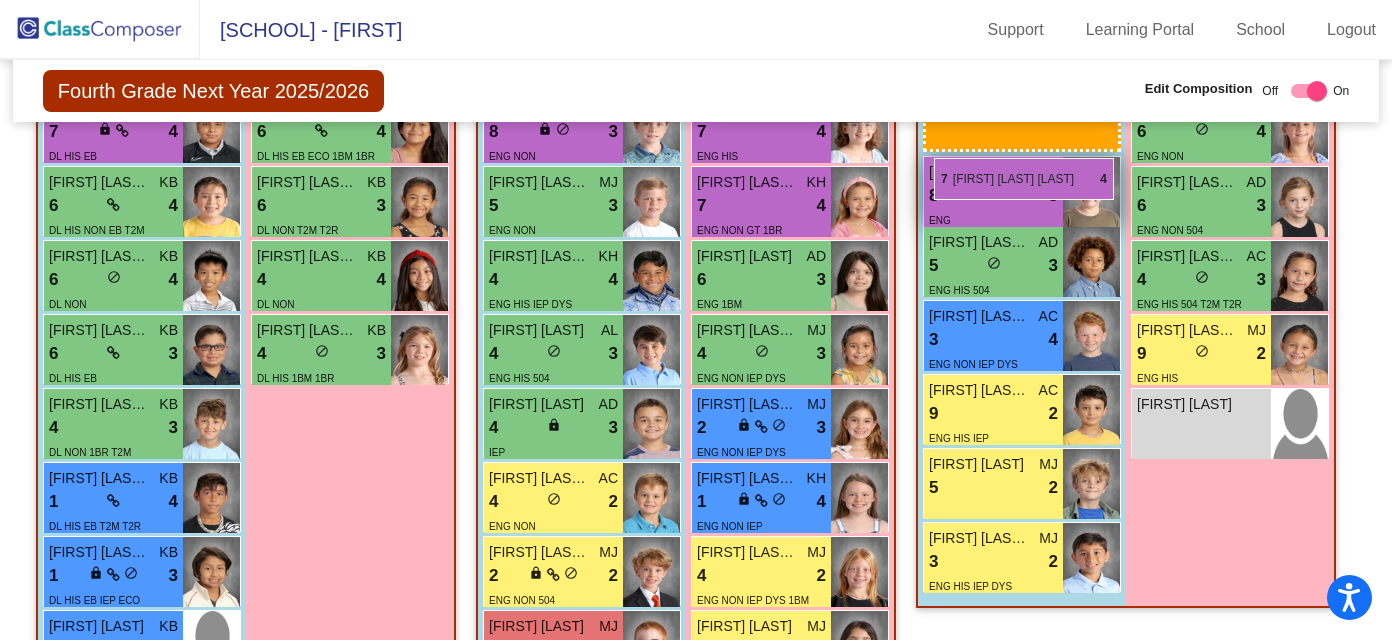 drag, startPoint x: 141, startPoint y: 457, endPoint x: 933, endPoint y: 159, distance: 846.208 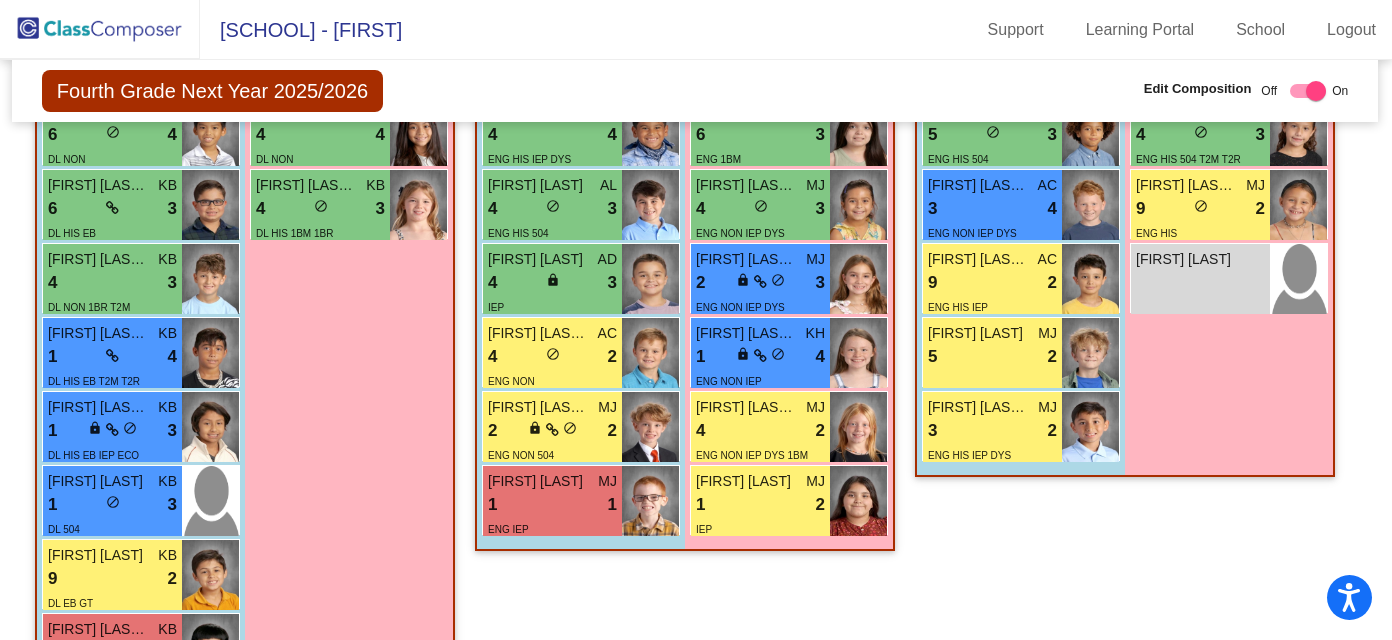 scroll, scrollTop: 2070, scrollLeft: 1, axis: both 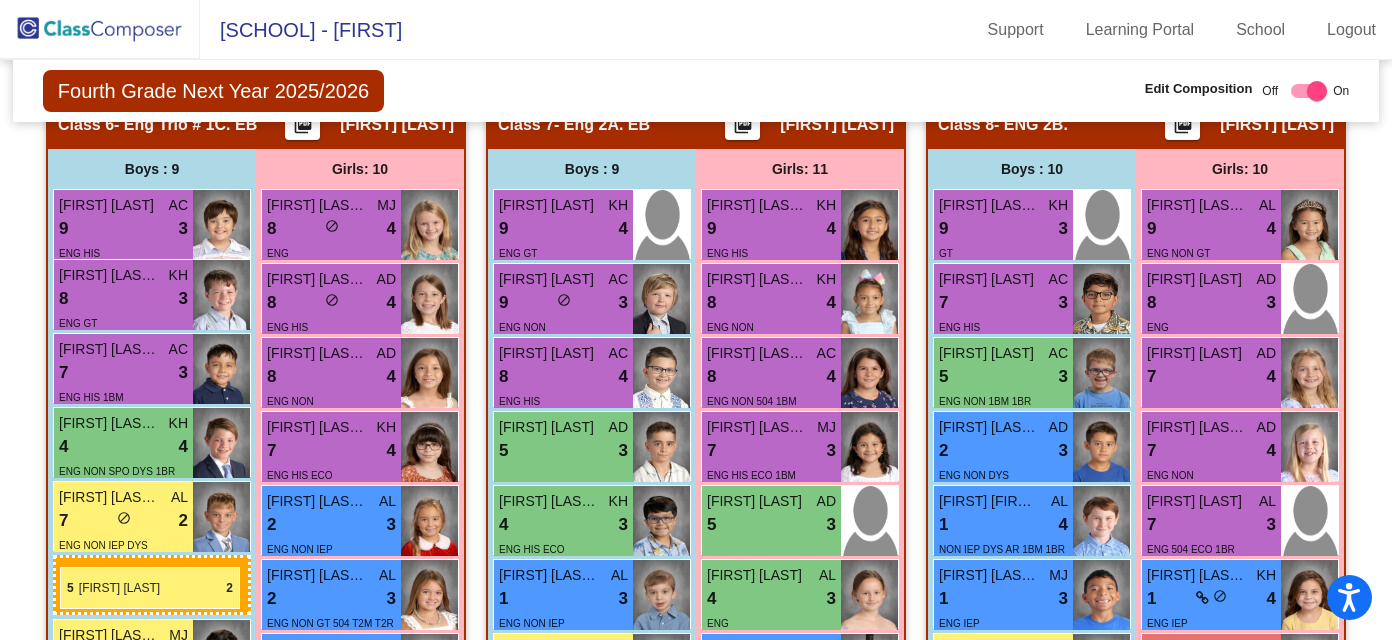 drag, startPoint x: 1017, startPoint y: 345, endPoint x: 62, endPoint y: 567, distance: 980.4637 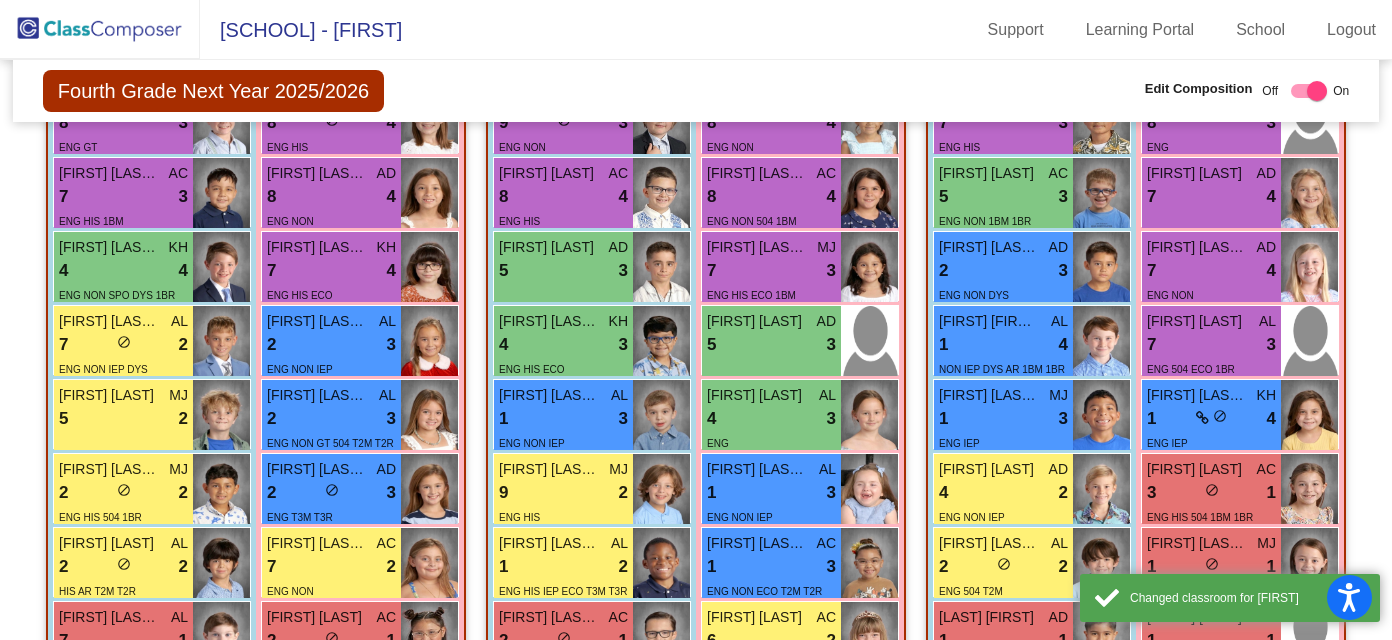scroll, scrollTop: 3012, scrollLeft: 0, axis: vertical 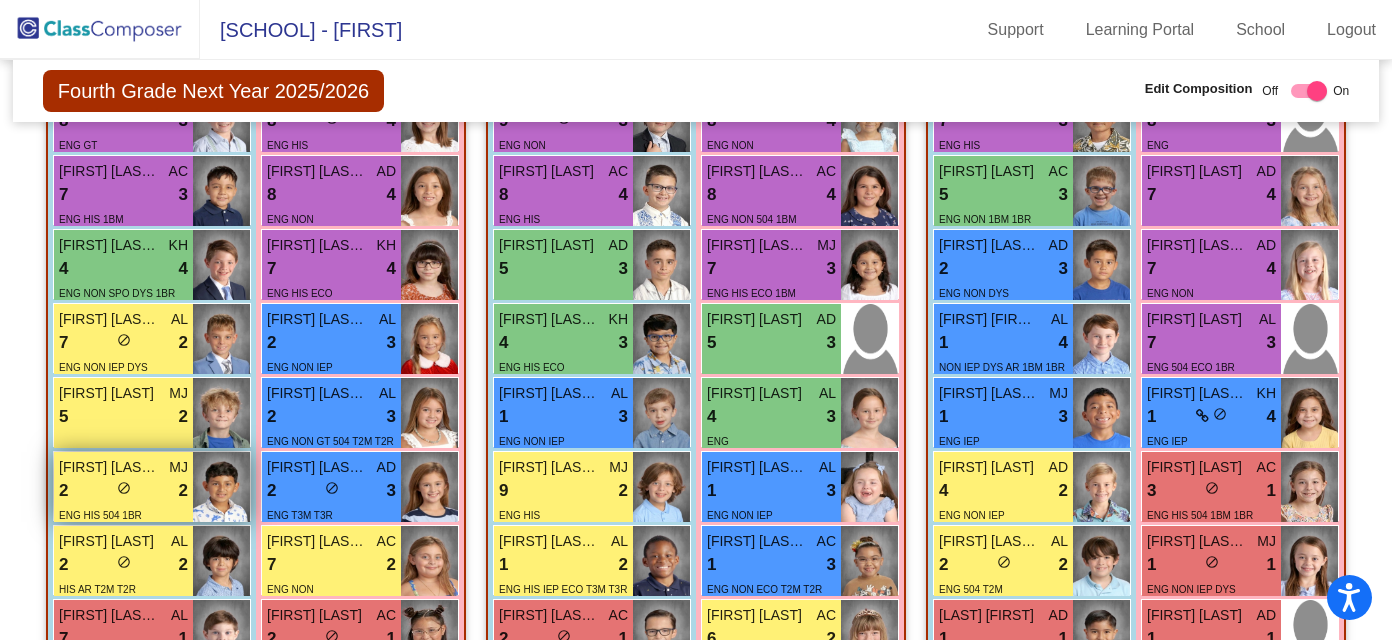 click on "2 lock do_not_disturb_alt 2" at bounding box center [123, 491] 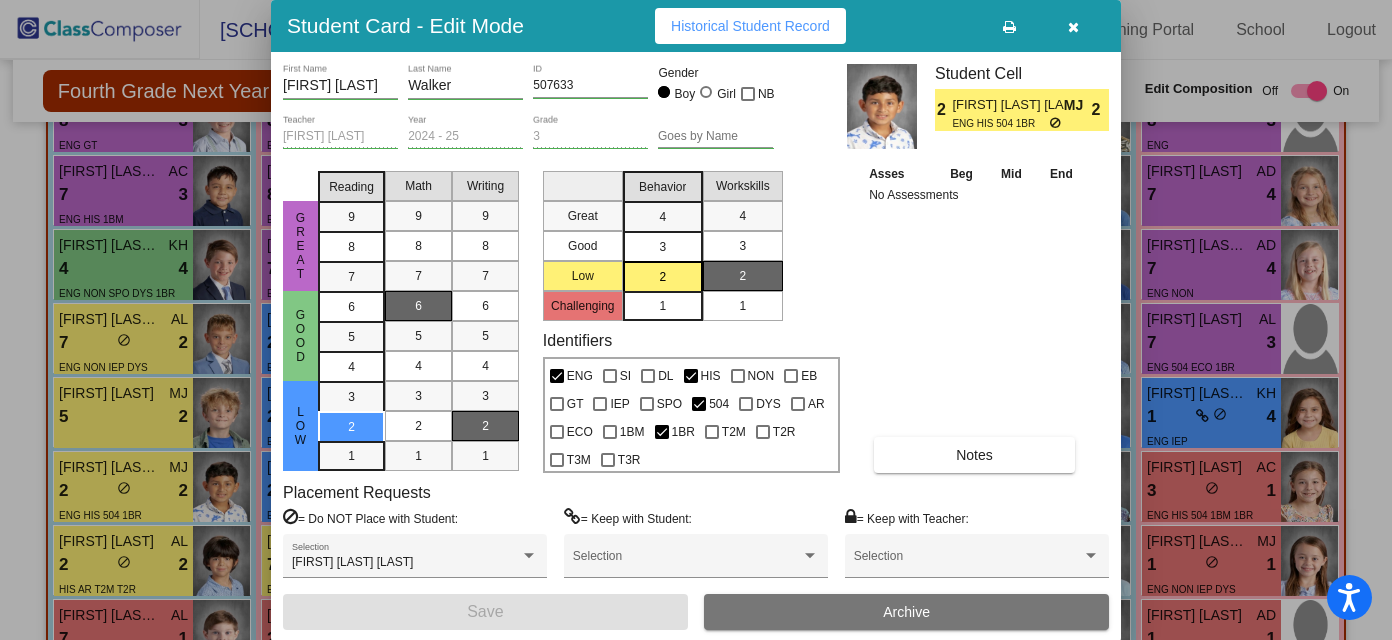 click at bounding box center (1073, 27) 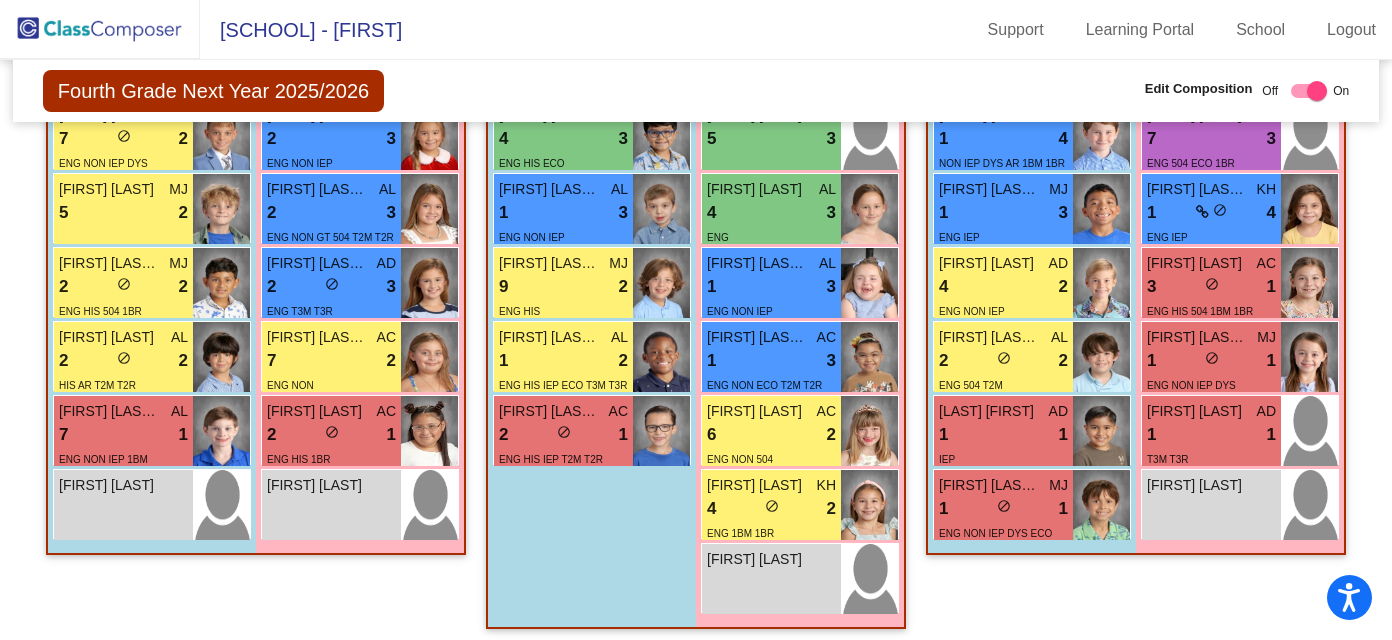 scroll, scrollTop: 3234, scrollLeft: 0, axis: vertical 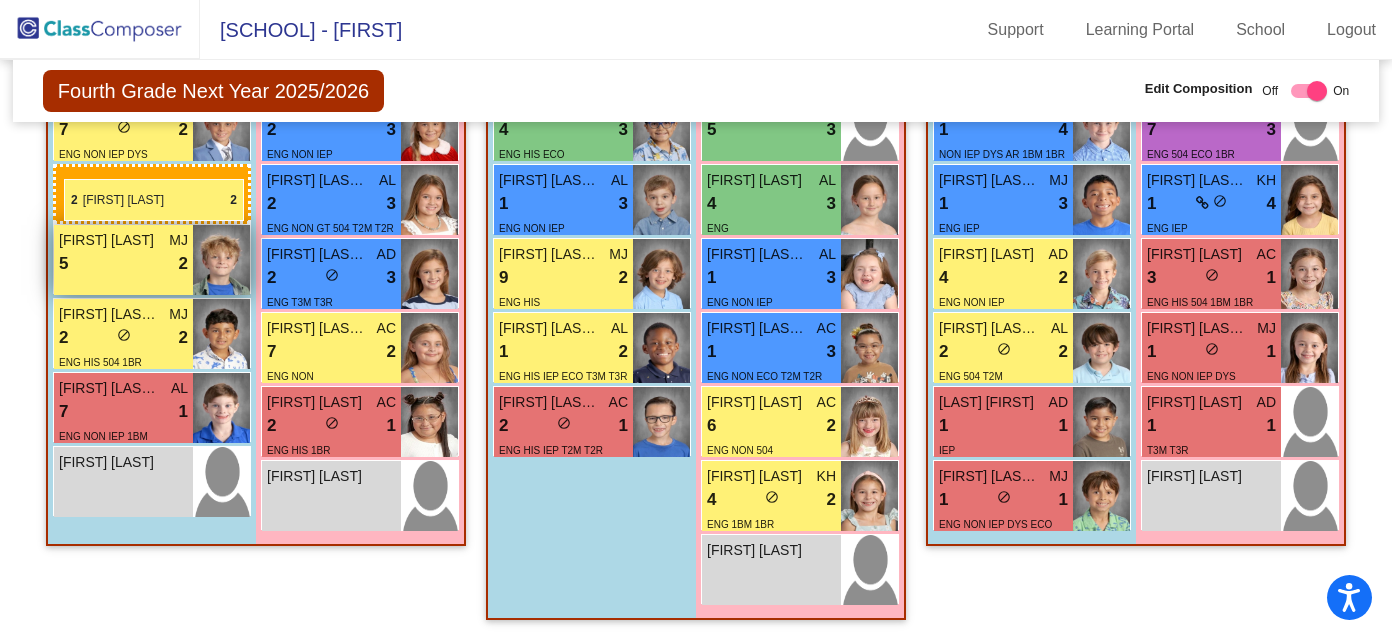 drag, startPoint x: 147, startPoint y: 341, endPoint x: 64, endPoint y: 179, distance: 182.02472 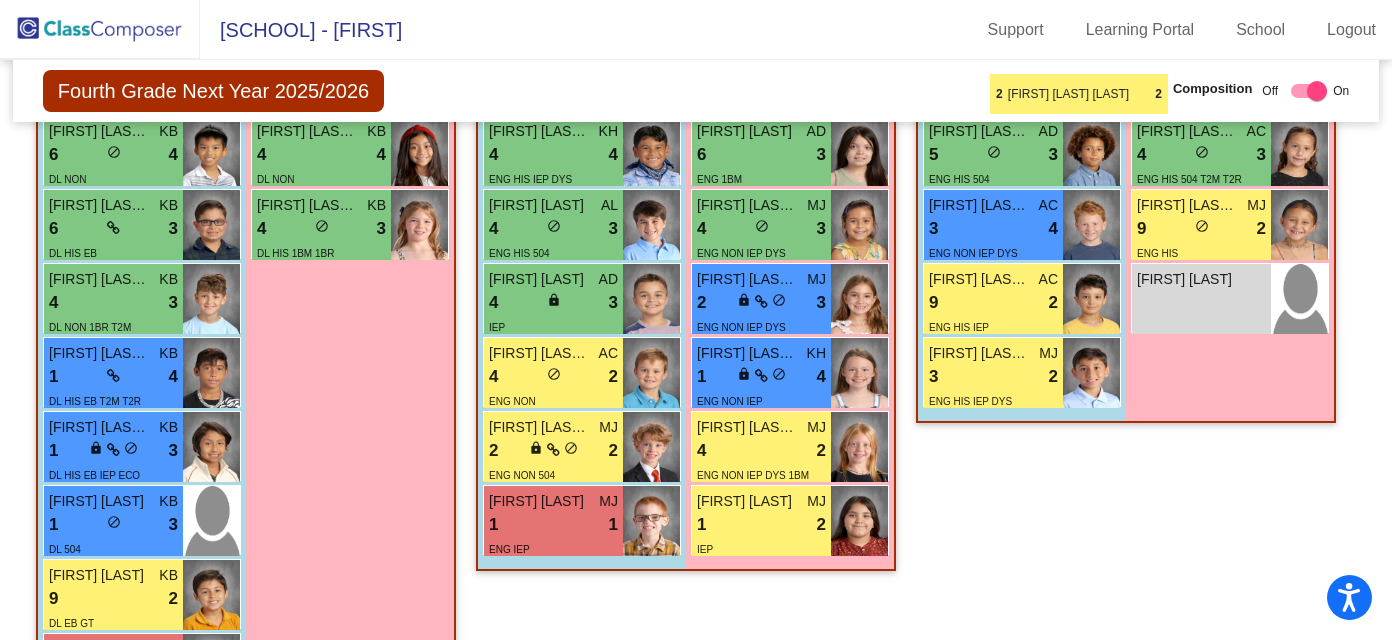 scroll, scrollTop: 2030, scrollLeft: 0, axis: vertical 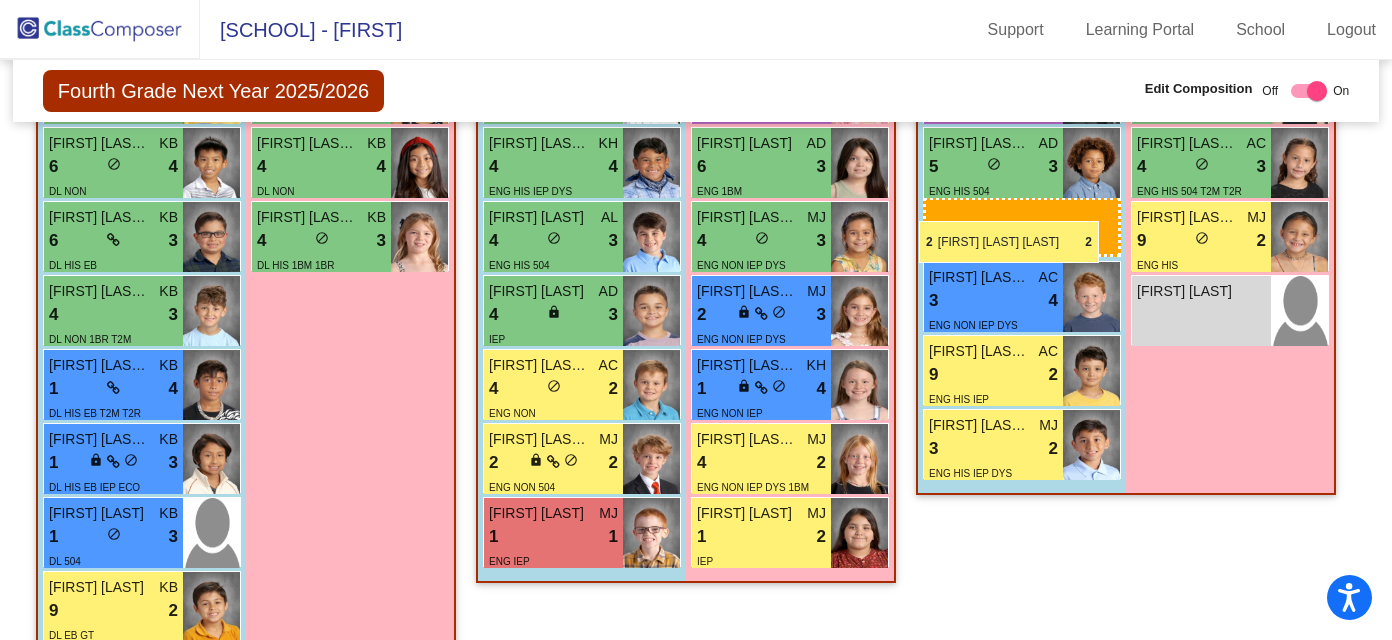 drag, startPoint x: 97, startPoint y: 266, endPoint x: 919, endPoint y: 221, distance: 823.23083 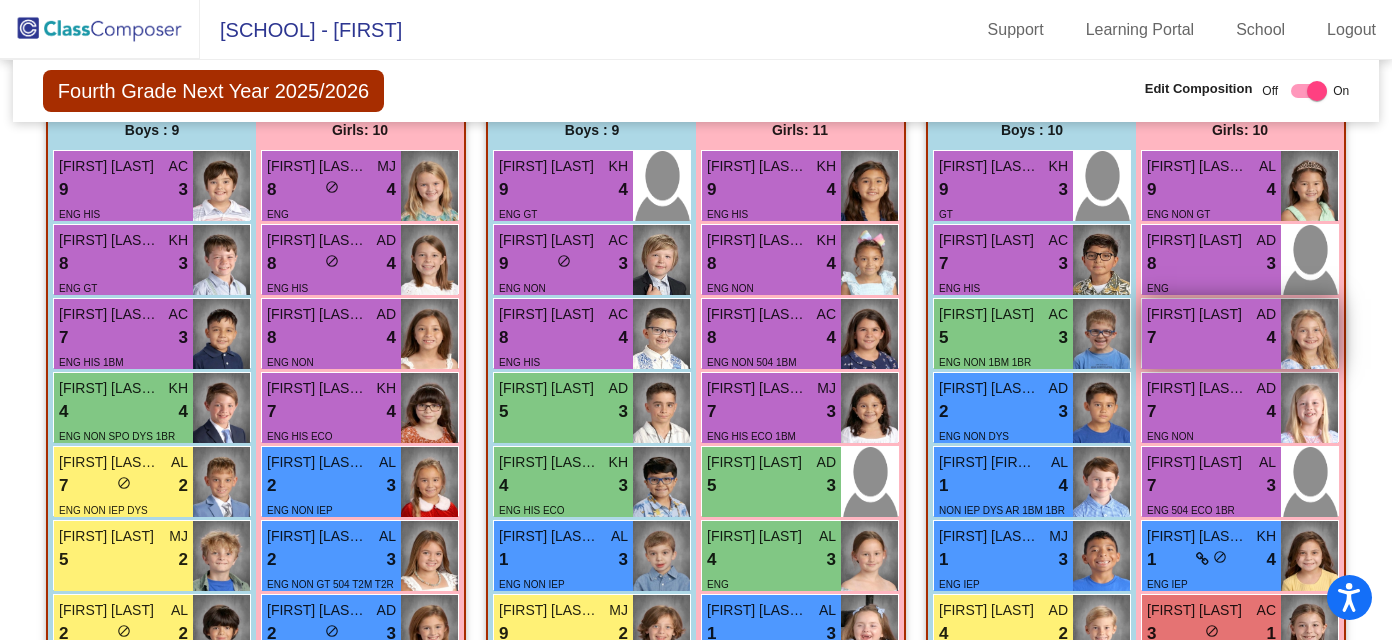 scroll, scrollTop: 2867, scrollLeft: 0, axis: vertical 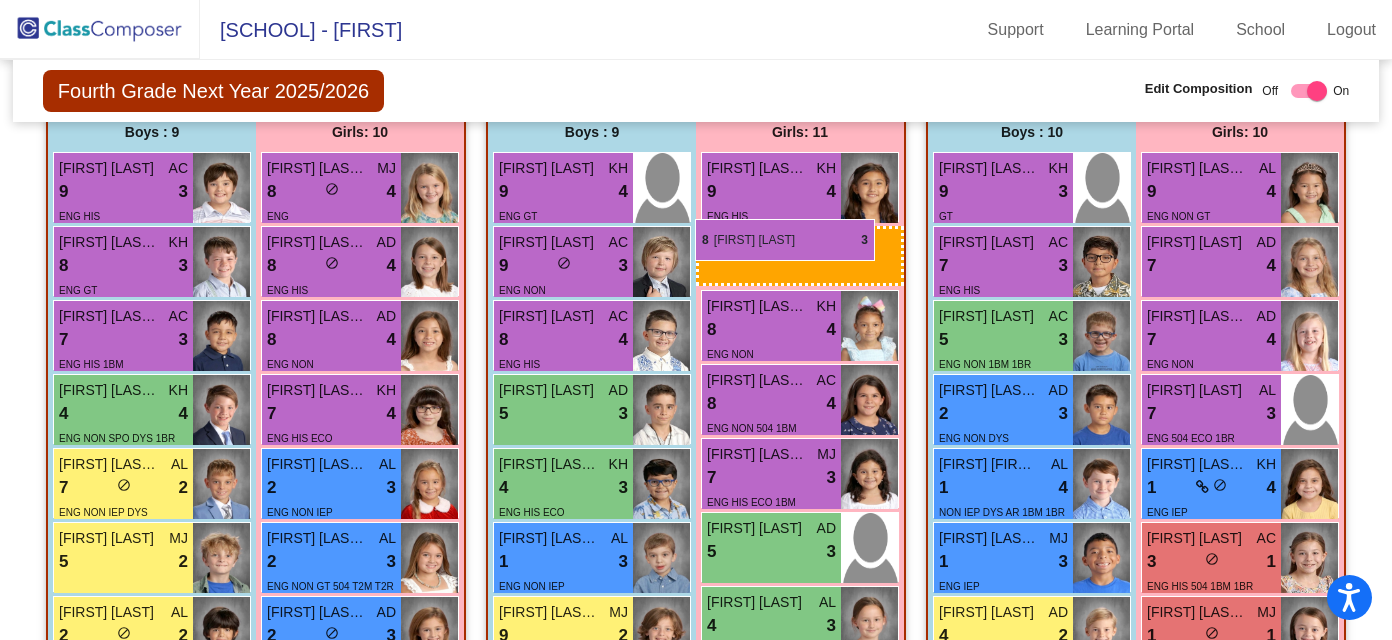 drag, startPoint x: 1252, startPoint y: 259, endPoint x: 695, endPoint y: 220, distance: 558.3637 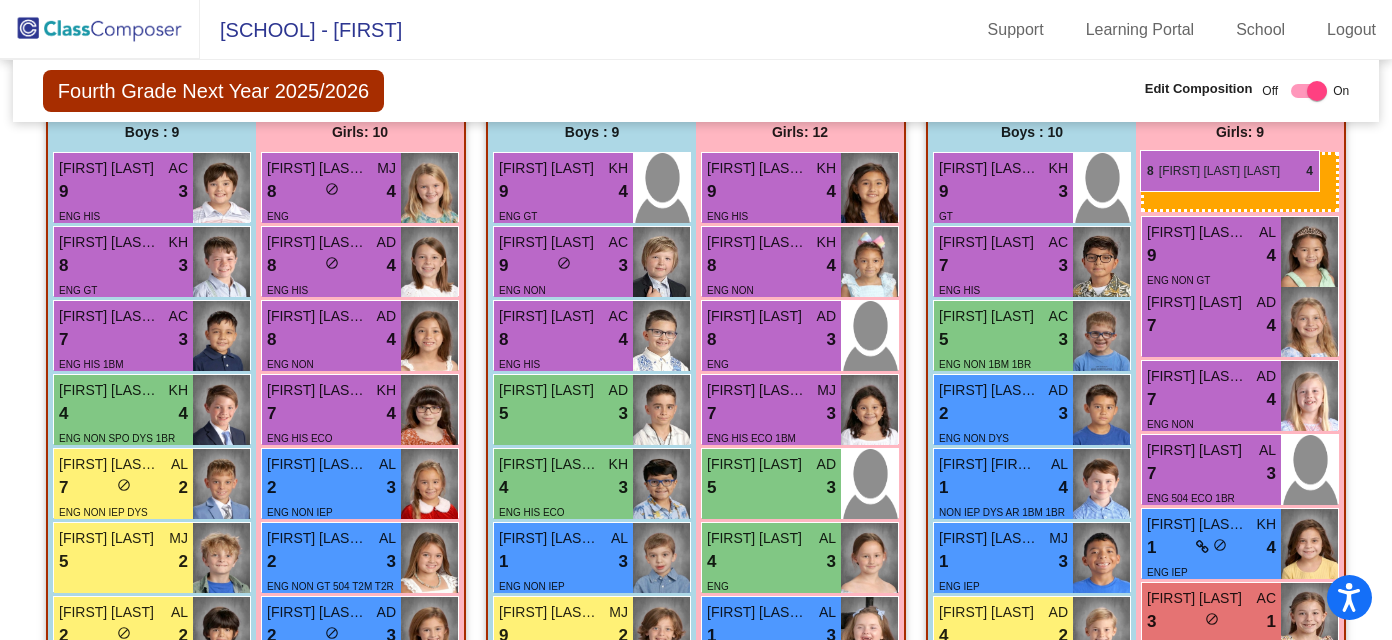 drag, startPoint x: 788, startPoint y: 343, endPoint x: 1145, endPoint y: 154, distance: 403.94305 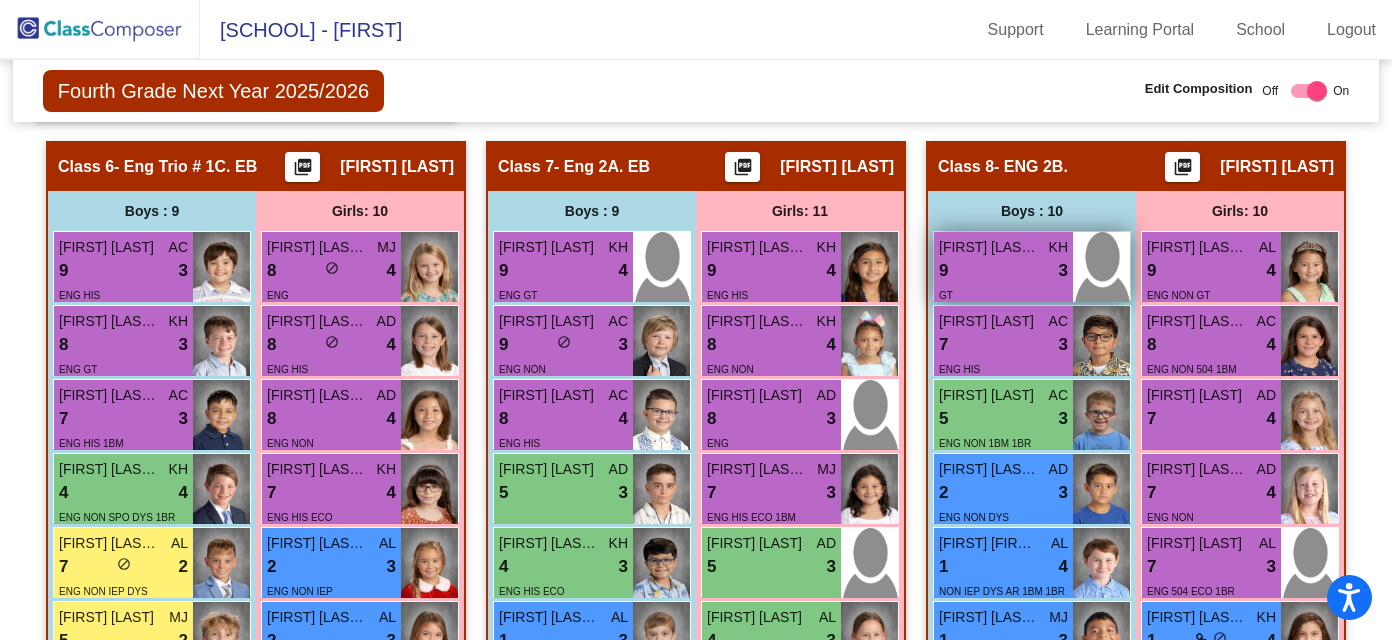 scroll, scrollTop: 2787, scrollLeft: 0, axis: vertical 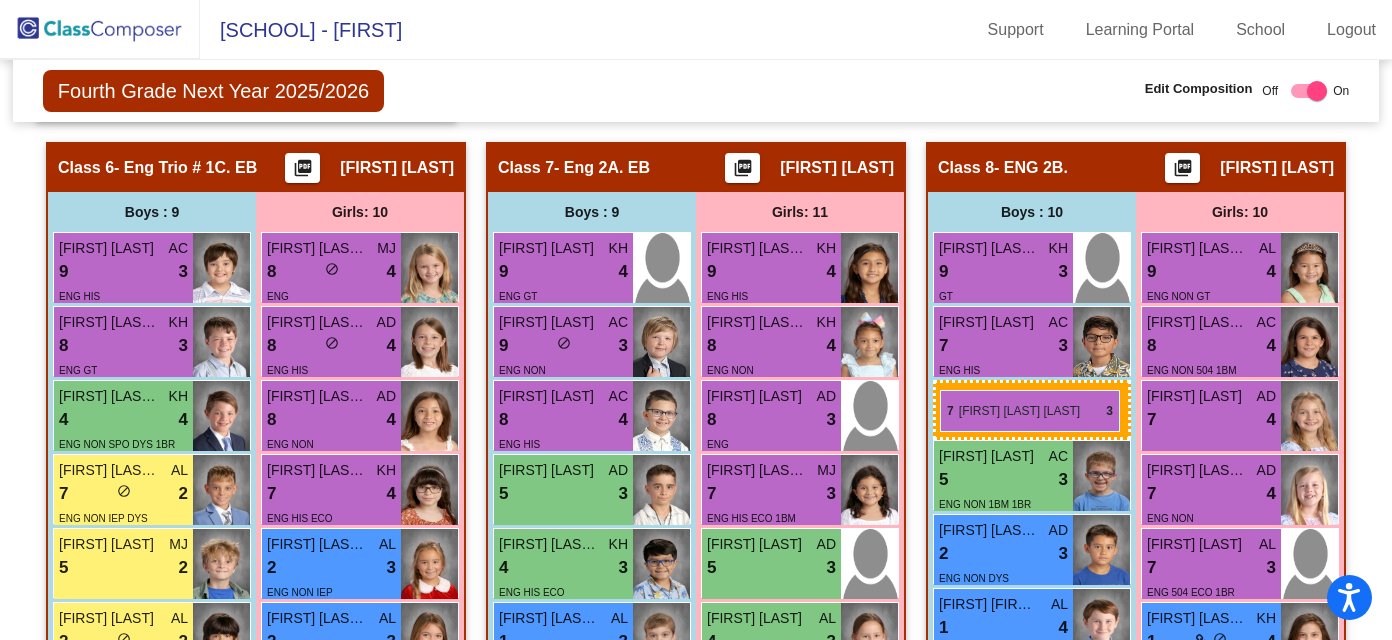 drag, startPoint x: 120, startPoint y: 415, endPoint x: 935, endPoint y: 382, distance: 815.66785 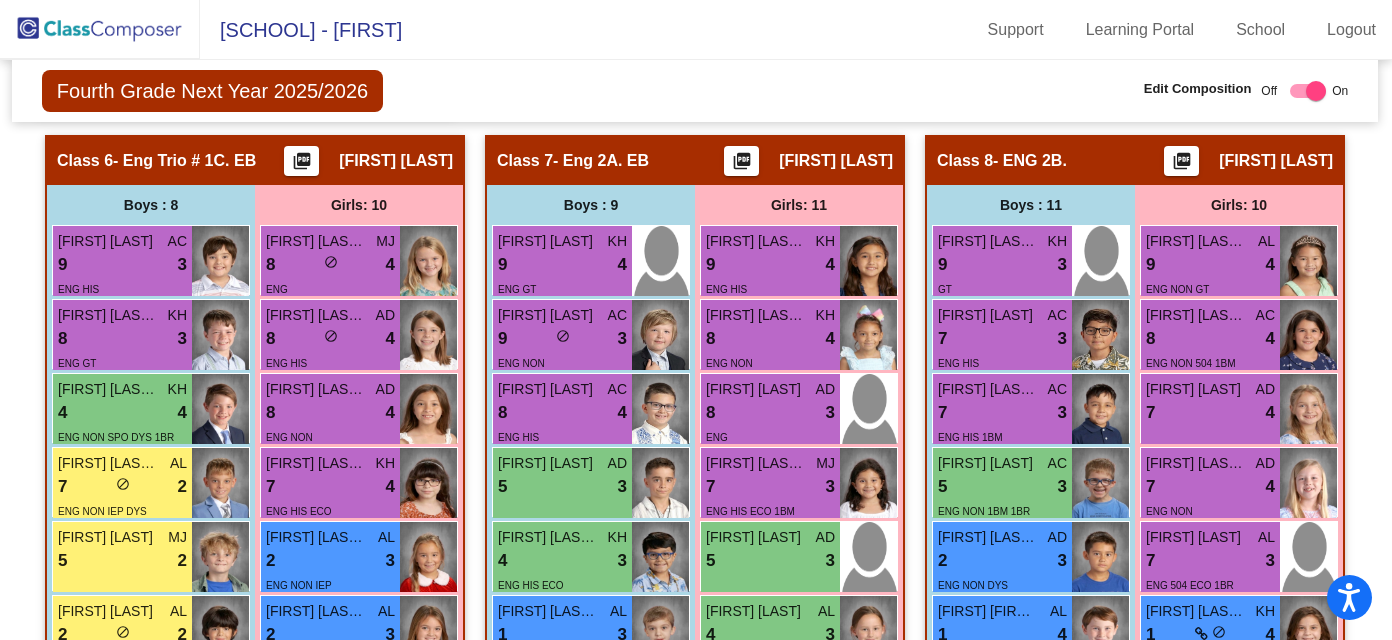 scroll, scrollTop: 2795, scrollLeft: 1, axis: both 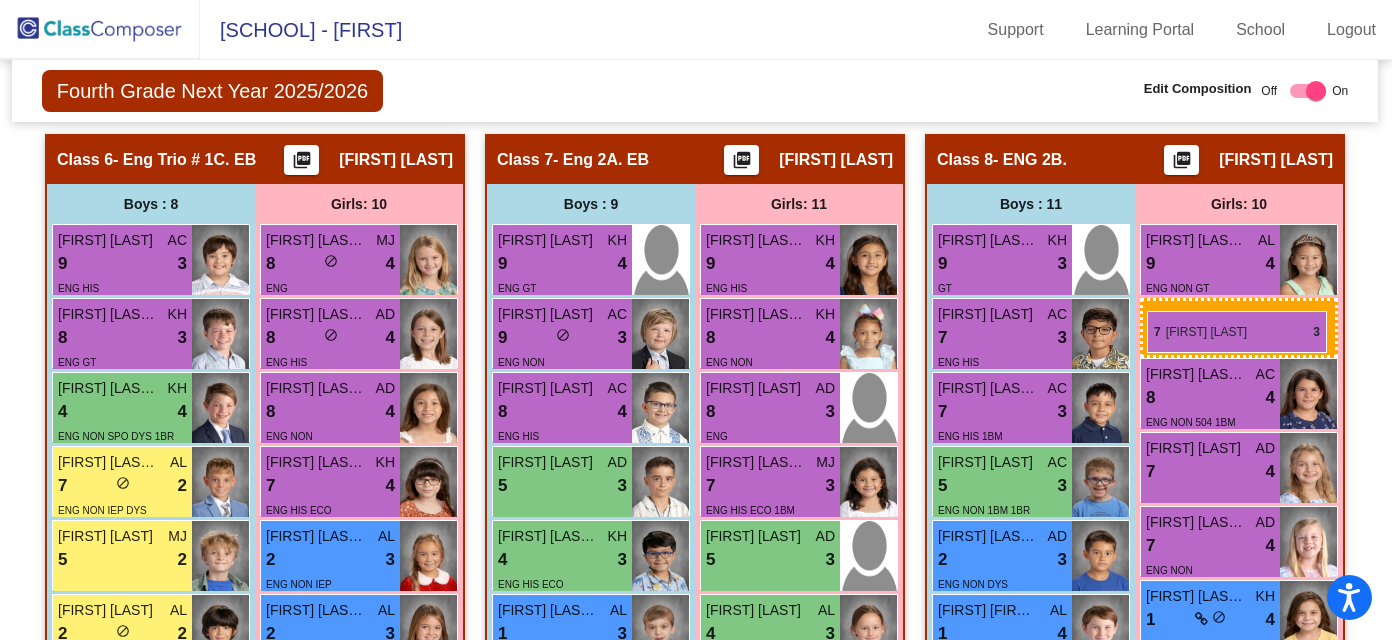 drag, startPoint x: 1236, startPoint y: 556, endPoint x: 1147, endPoint y: 310, distance: 261.60468 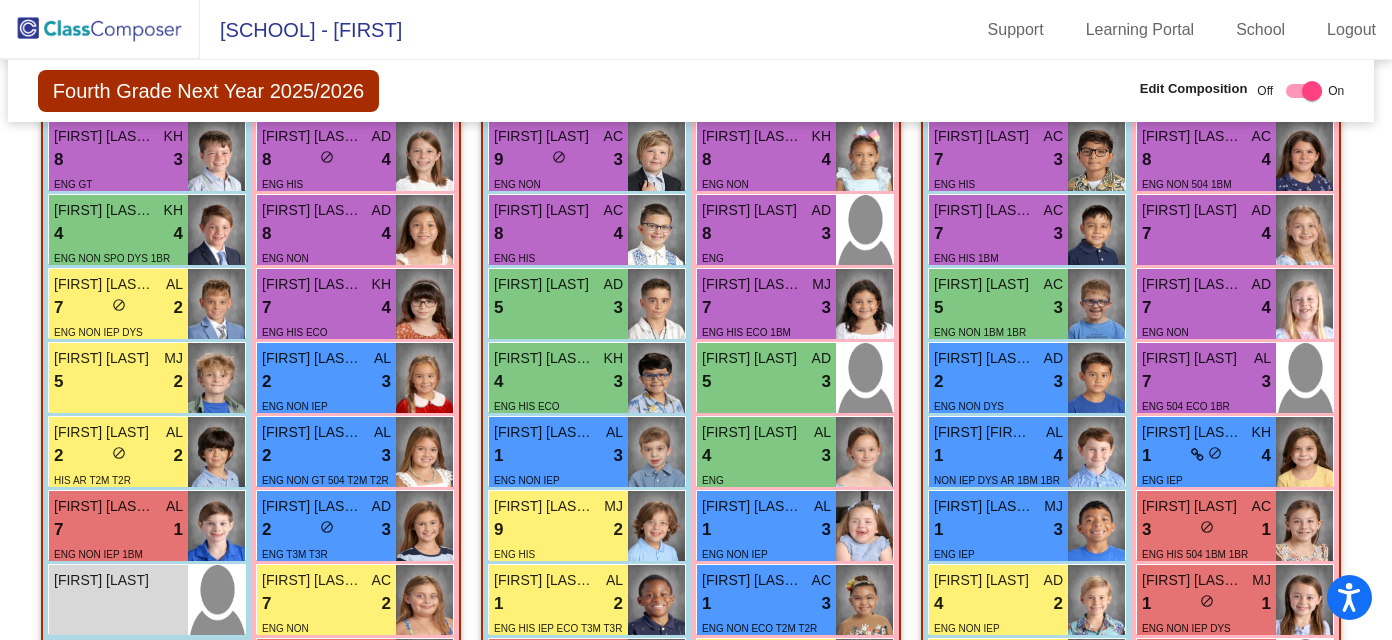 scroll, scrollTop: 2975, scrollLeft: 5, axis: both 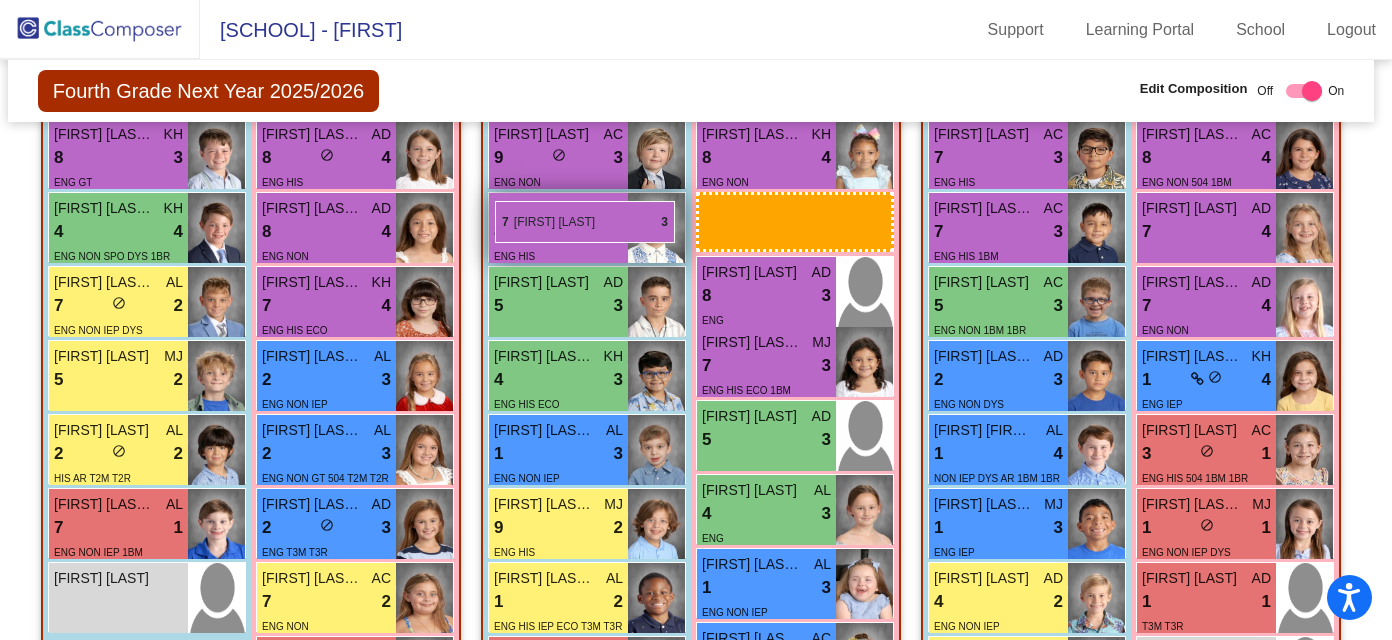 drag, startPoint x: 1240, startPoint y: 363, endPoint x: 495, endPoint y: 201, distance: 762.41 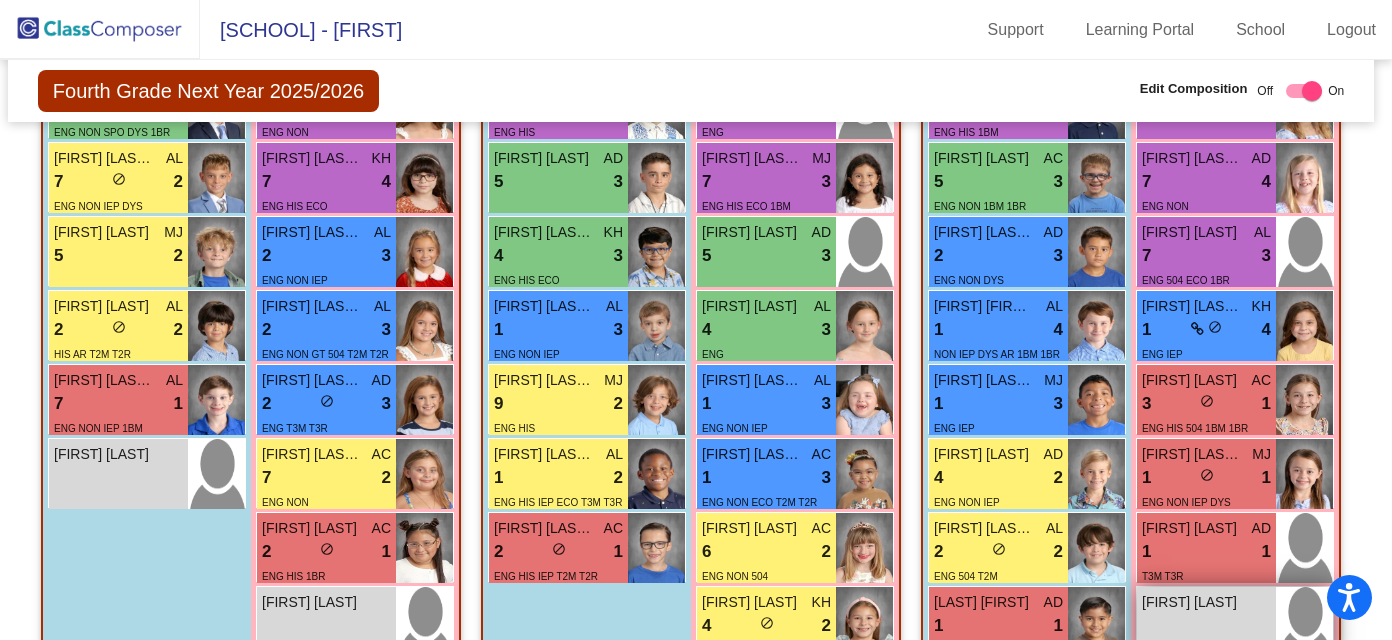scroll, scrollTop: 3109, scrollLeft: 5, axis: both 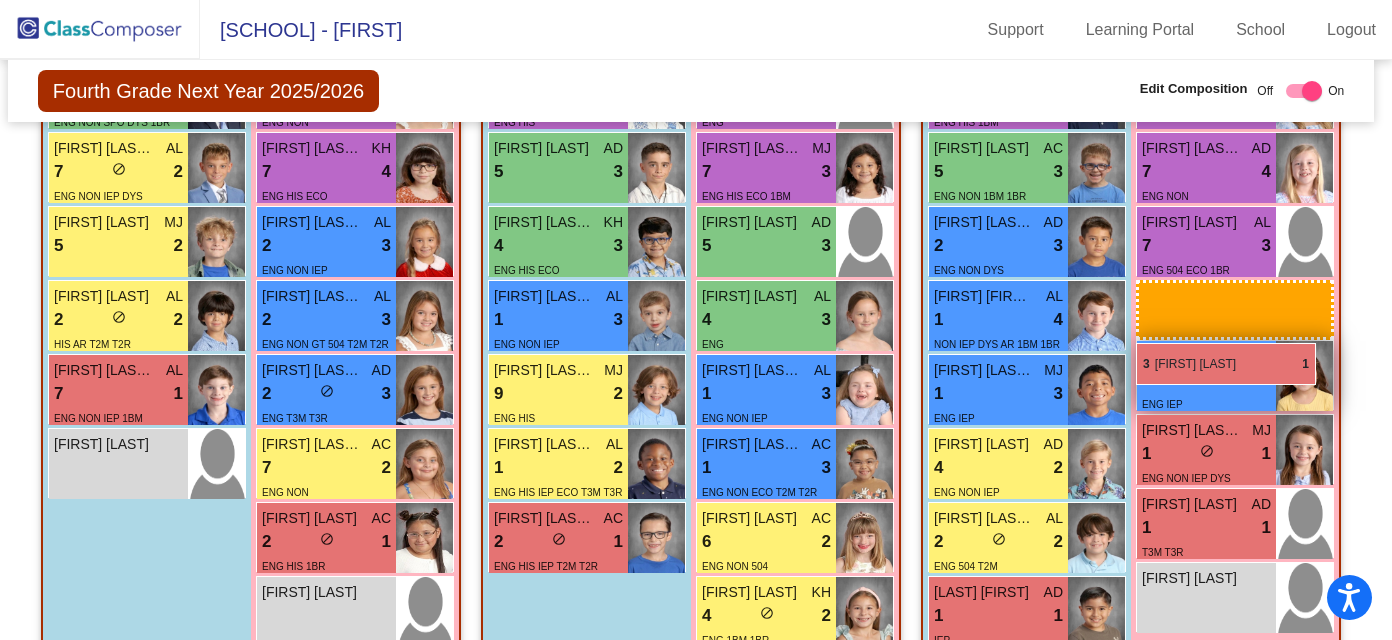 drag, startPoint x: 1247, startPoint y: 378, endPoint x: 1135, endPoint y: 341, distance: 117.953384 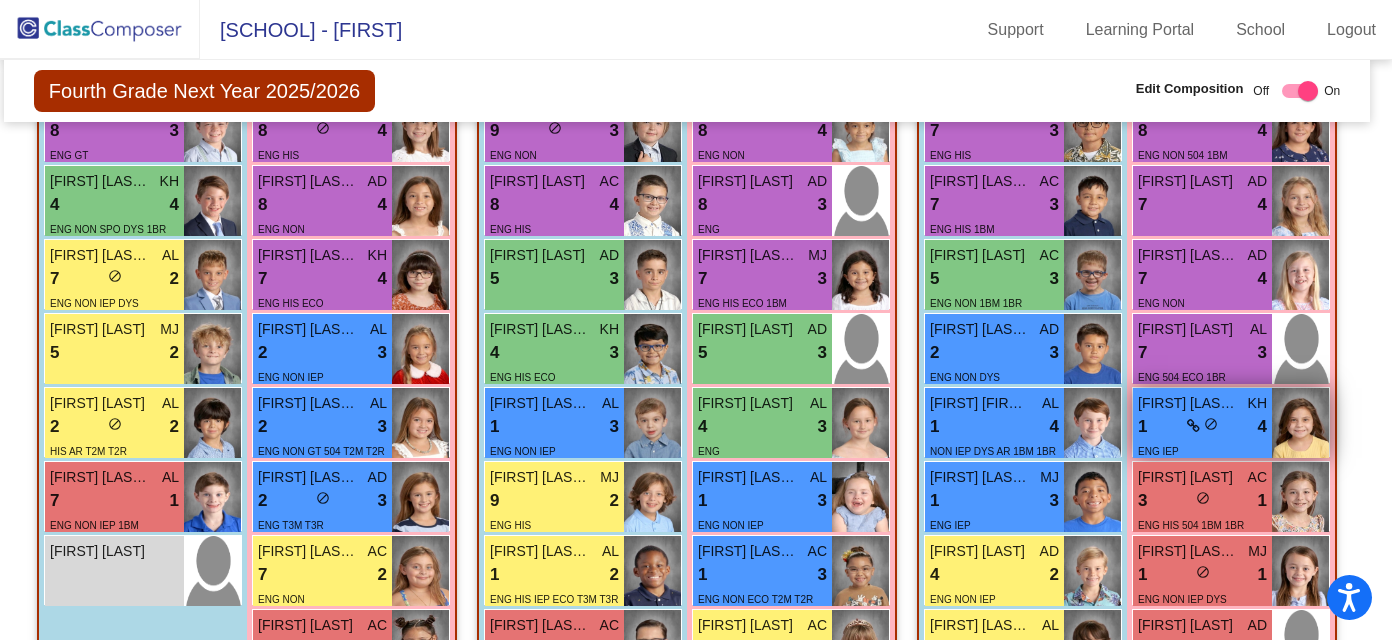 scroll, scrollTop: 3000, scrollLeft: 9, axis: both 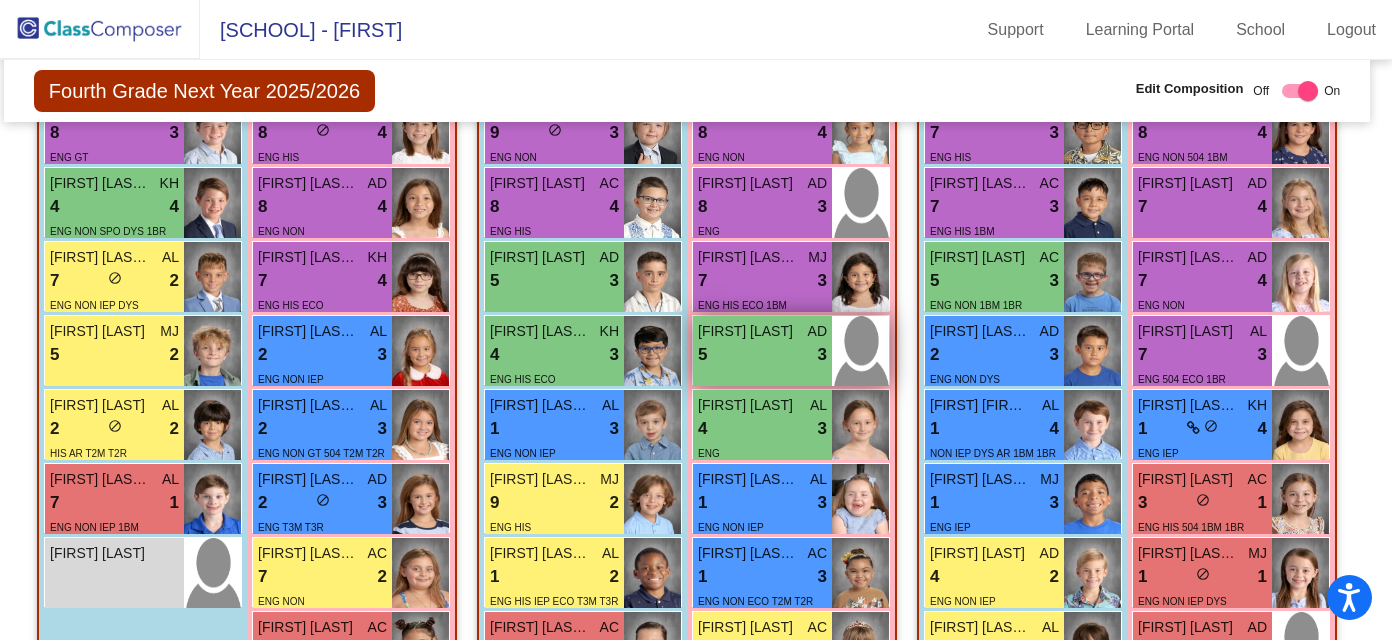 click at bounding box center (860, 351) 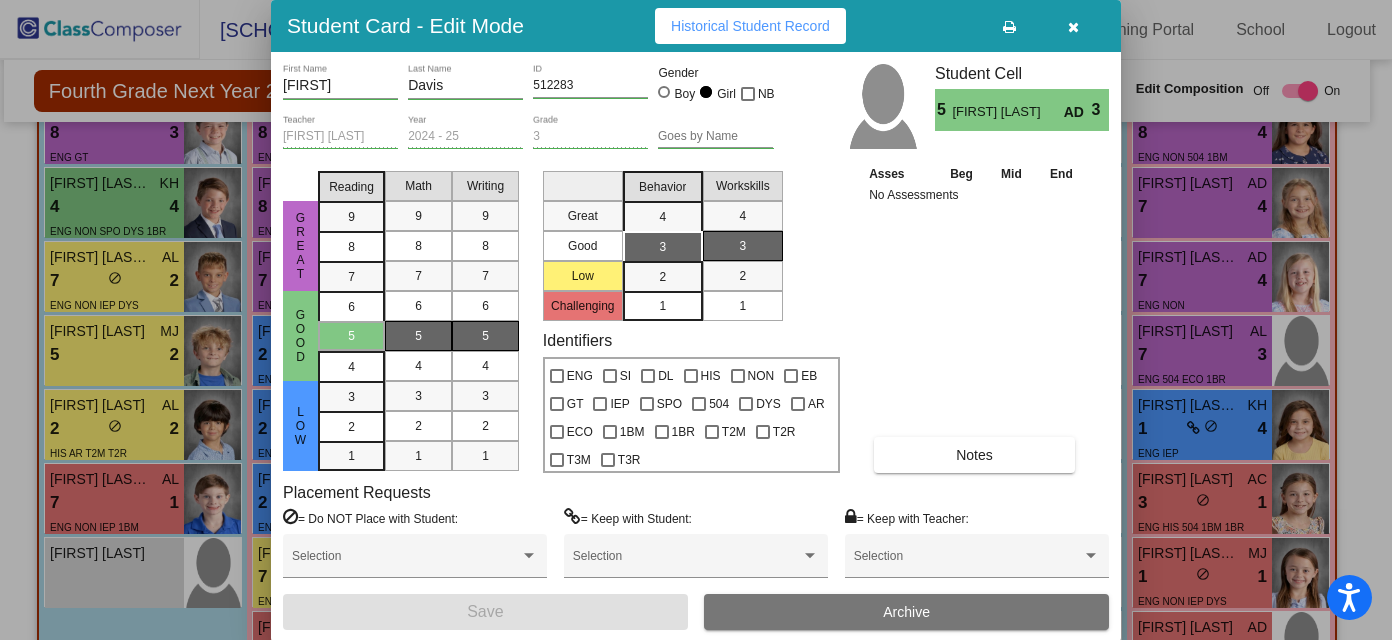 click at bounding box center [1073, 27] 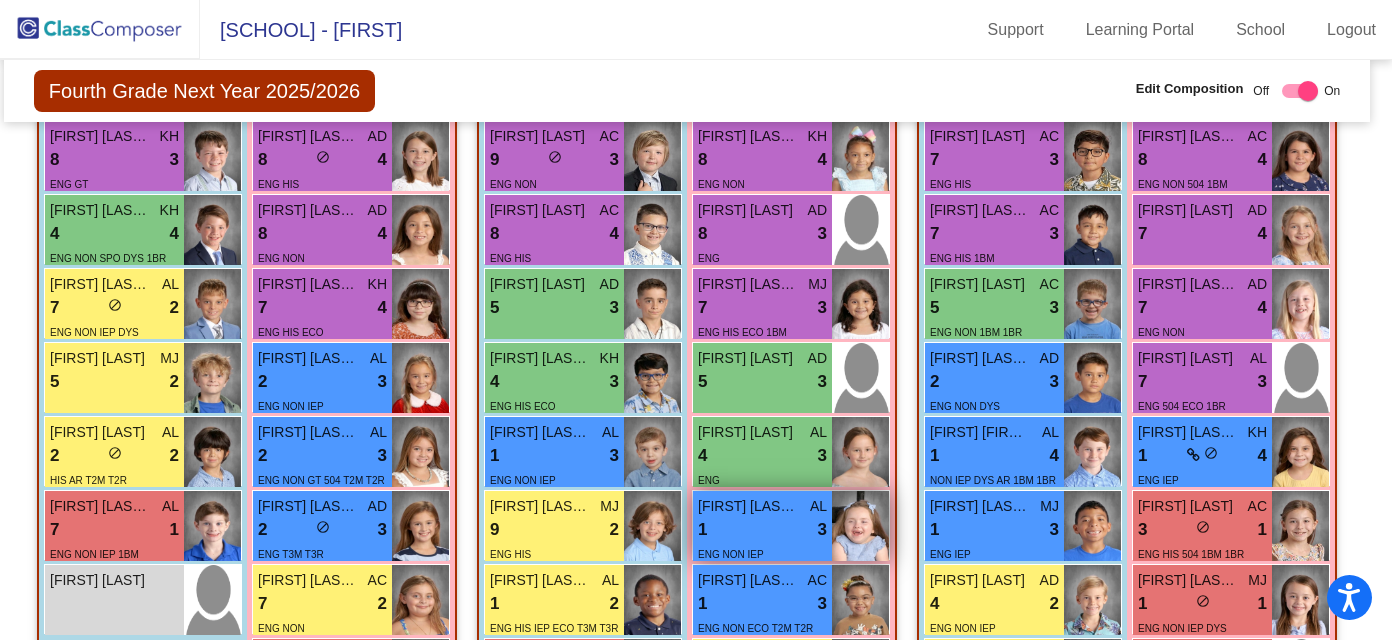 scroll, scrollTop: 2966, scrollLeft: 9, axis: both 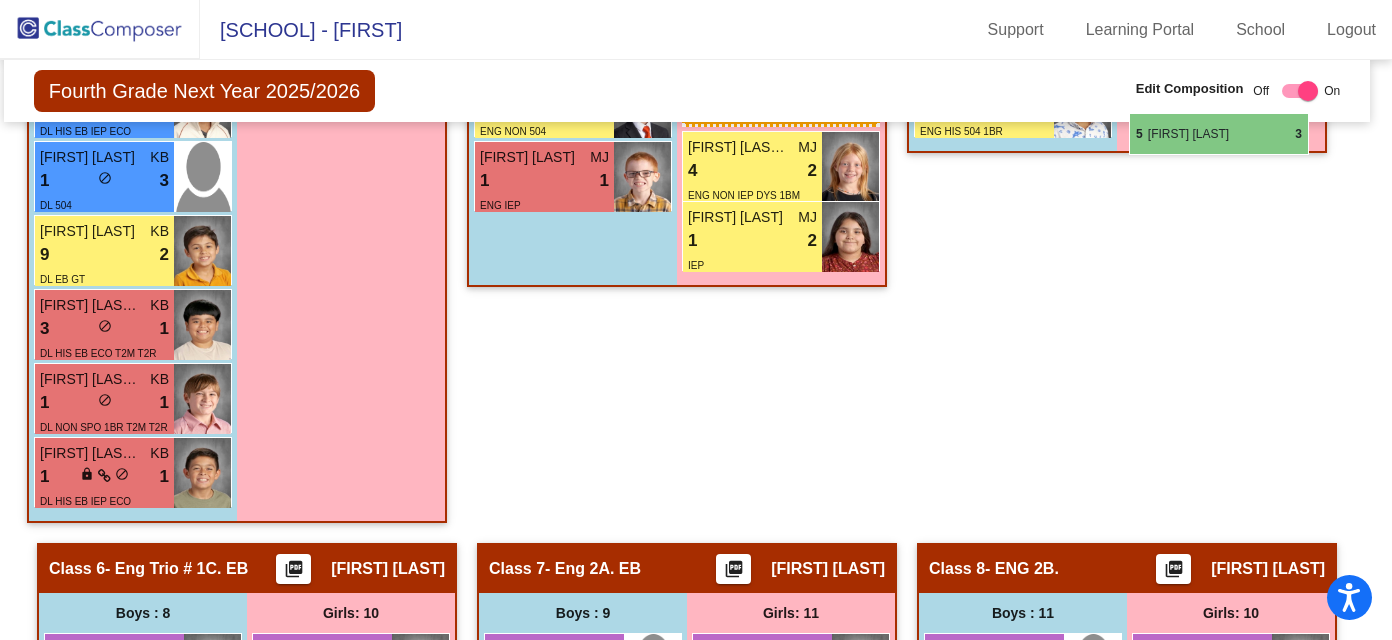 drag, startPoint x: 759, startPoint y: 396, endPoint x: 1126, endPoint y: 112, distance: 464.0528 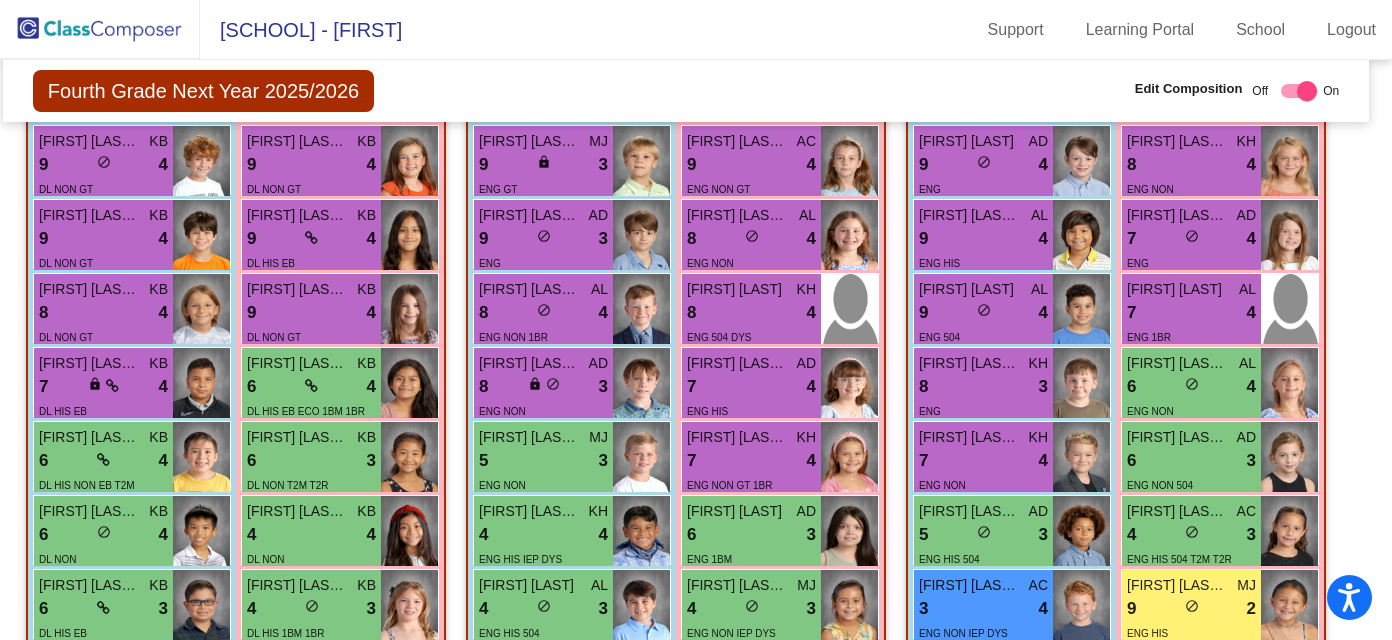 scroll, scrollTop: 1663, scrollLeft: 10, axis: both 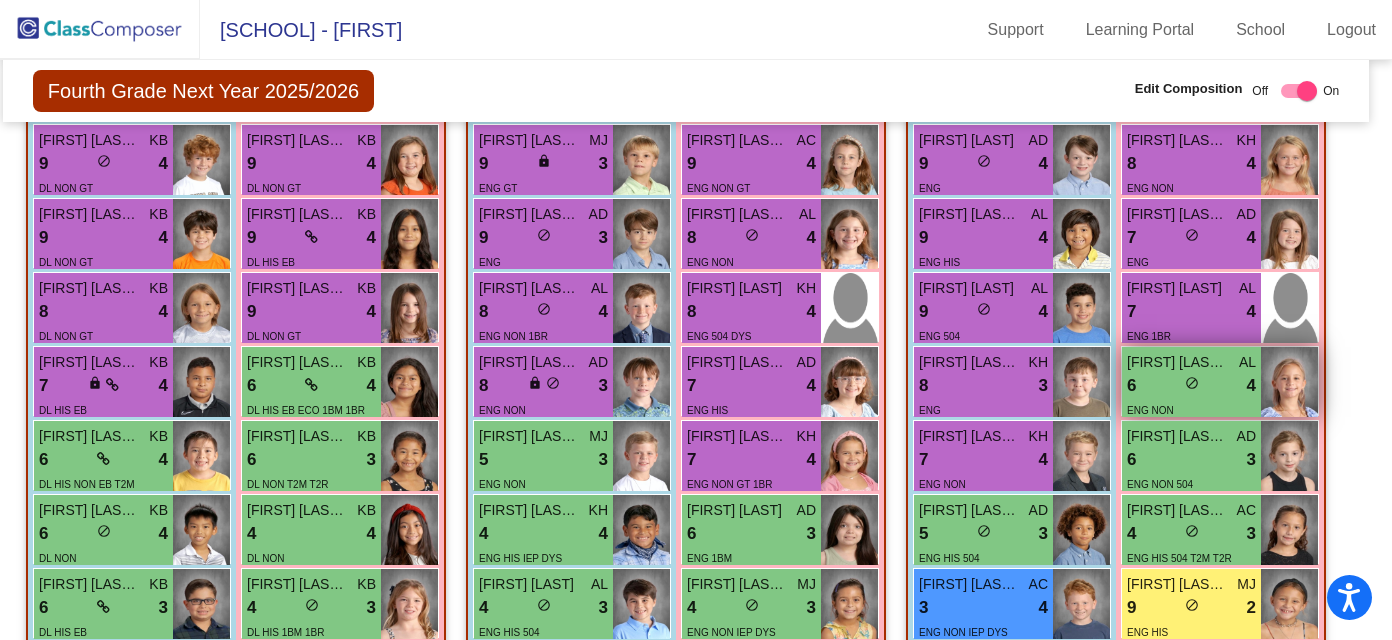 click on "do_not_disturb_alt" at bounding box center [1192, 383] 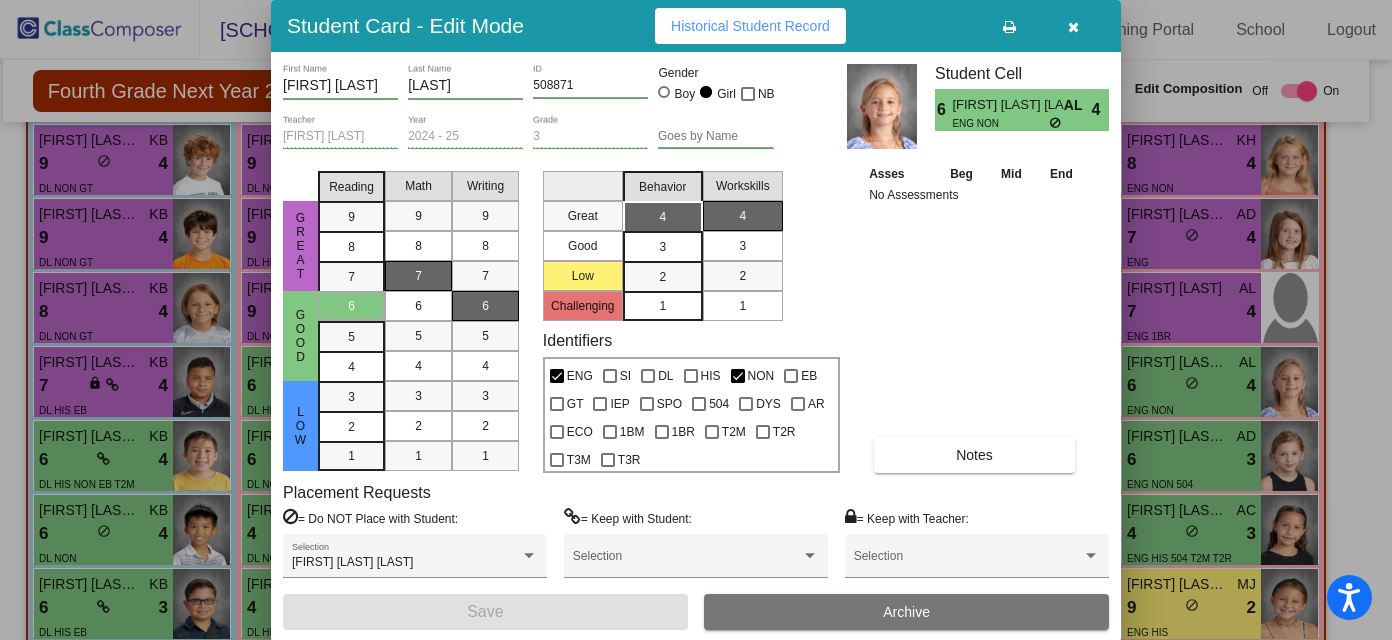 click at bounding box center (1073, 26) 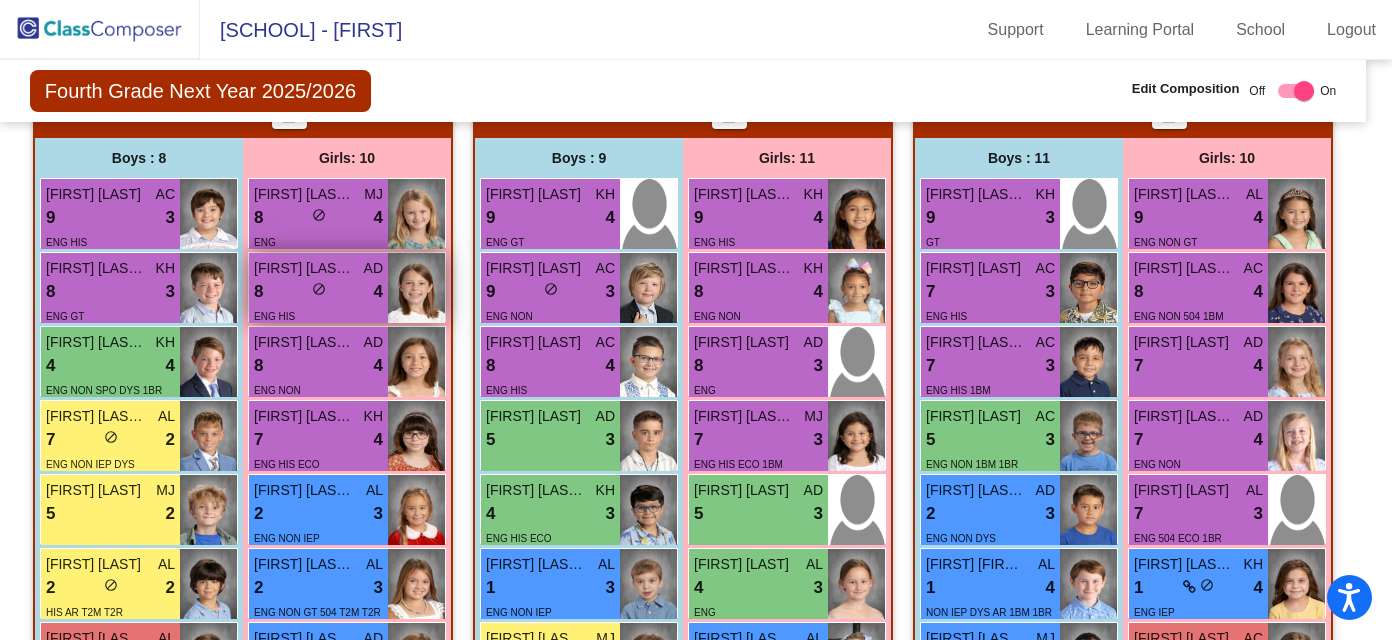scroll, scrollTop: 2869, scrollLeft: 13, axis: both 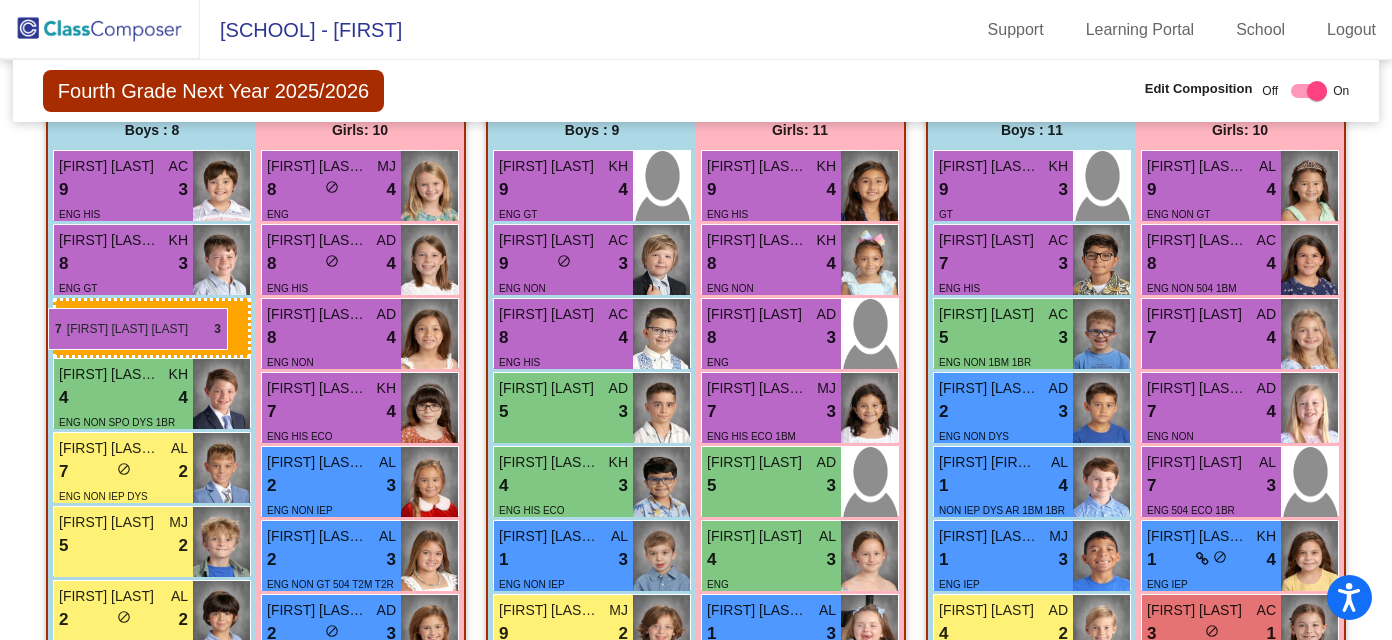 drag, startPoint x: 996, startPoint y: 345, endPoint x: 48, endPoint y: 305, distance: 948.8435 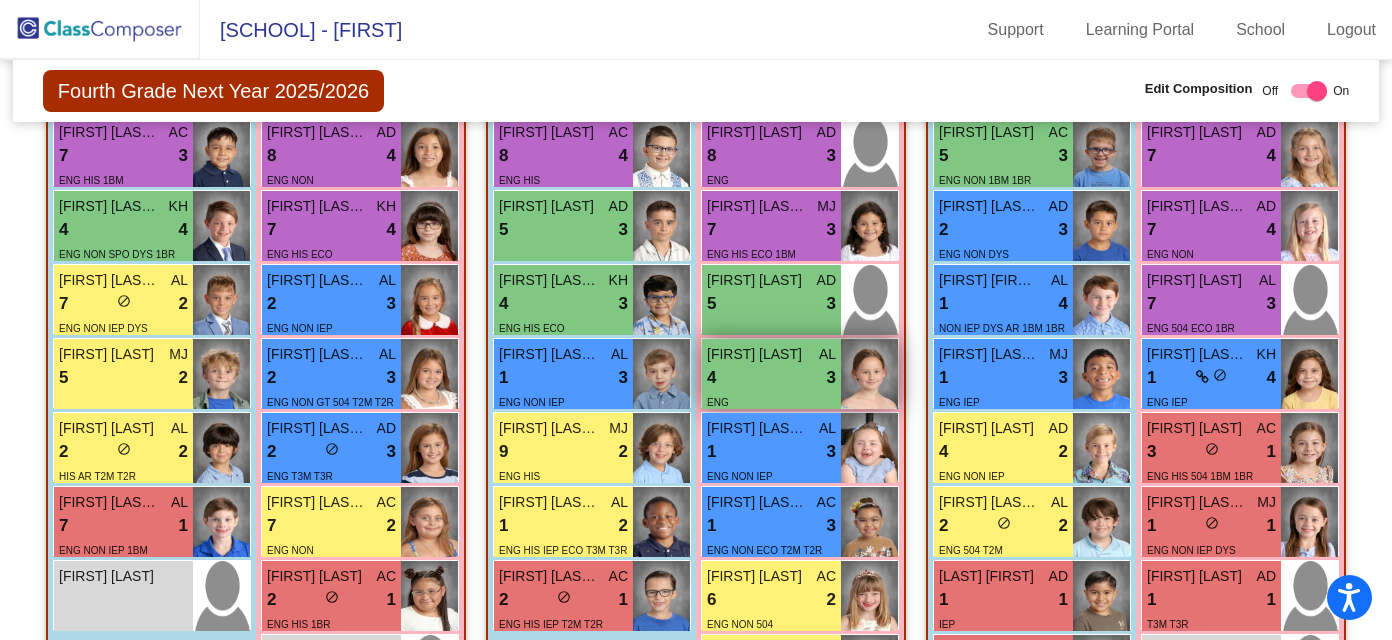 scroll, scrollTop: 3050, scrollLeft: 0, axis: vertical 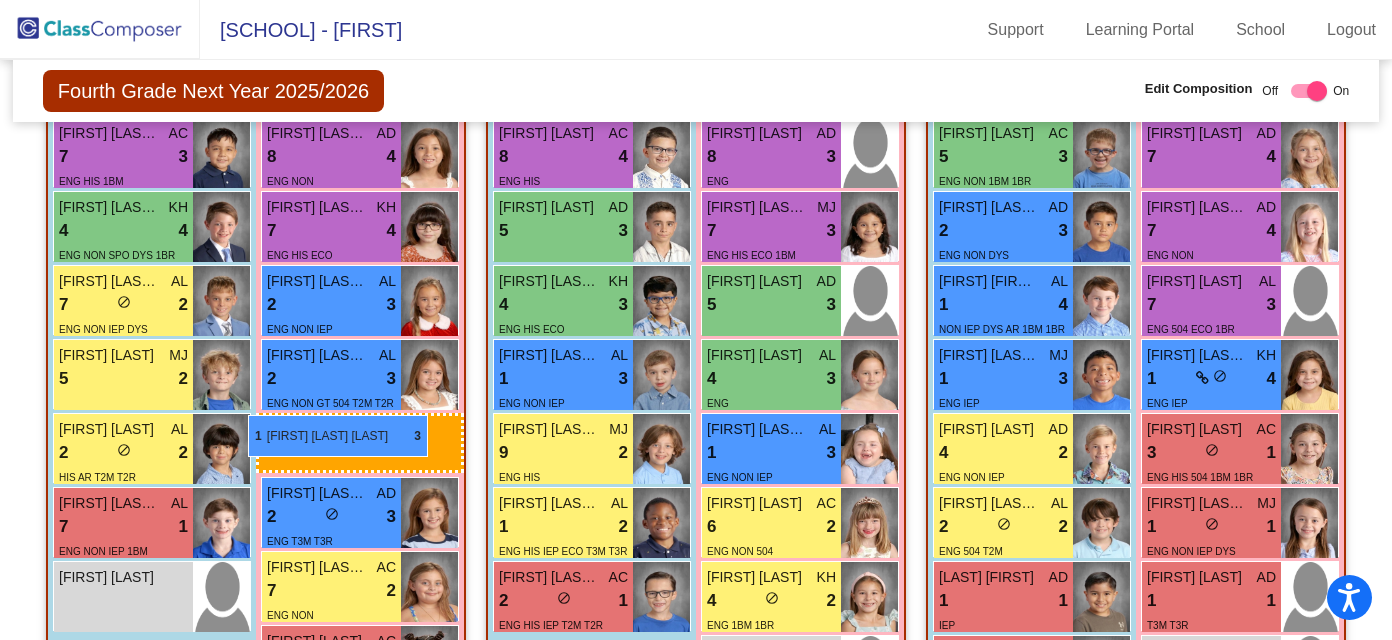 drag, startPoint x: 869, startPoint y: 528, endPoint x: 248, endPoint y: 414, distance: 631.3771 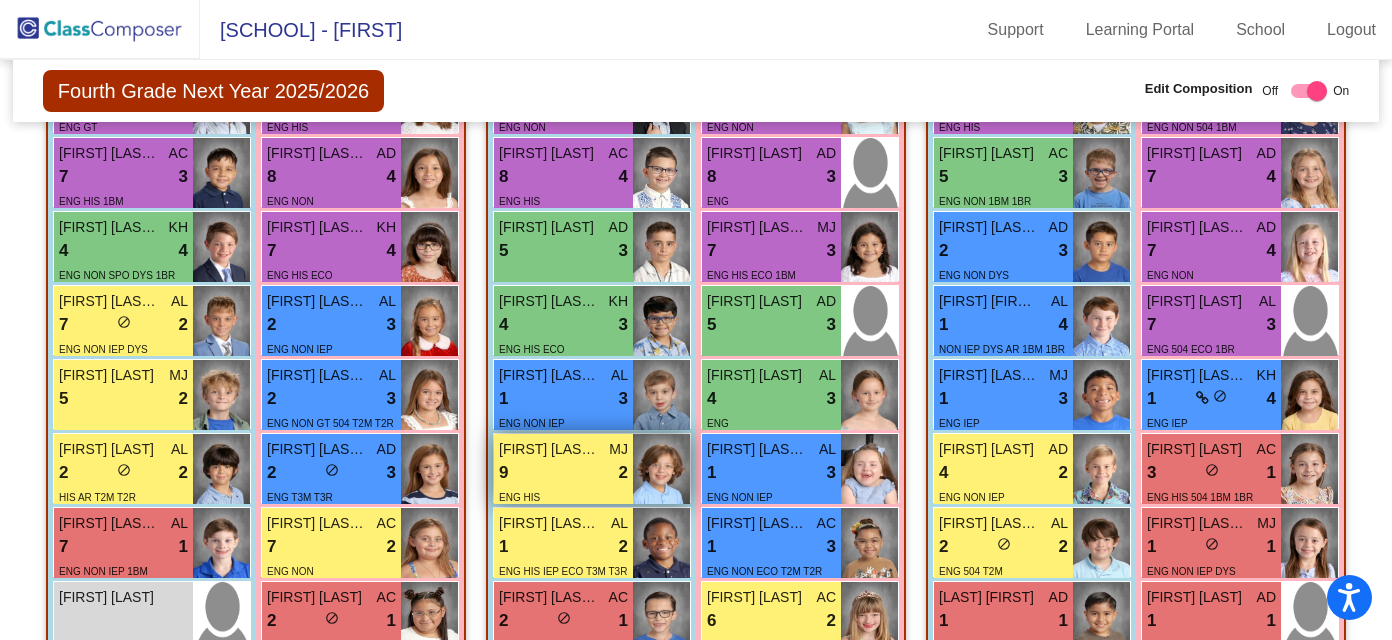 scroll, scrollTop: 3029, scrollLeft: 0, axis: vertical 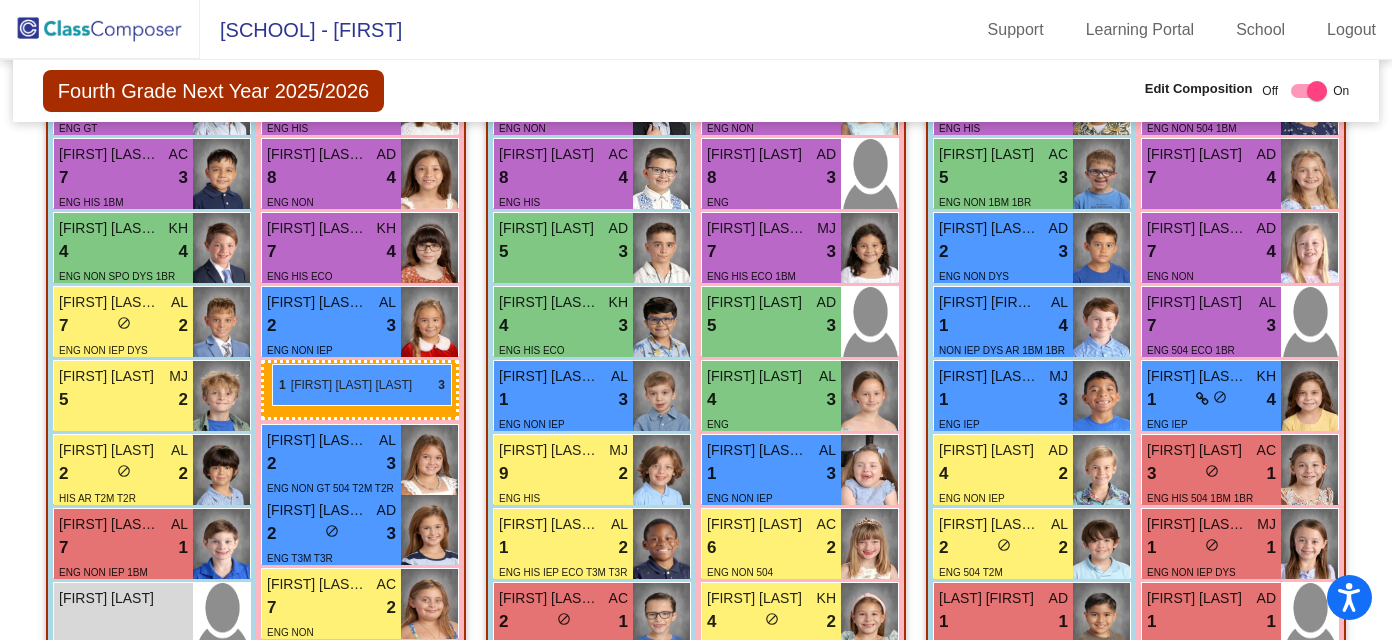 drag, startPoint x: 803, startPoint y: 536, endPoint x: 265, endPoint y: 361, distance: 565.7464 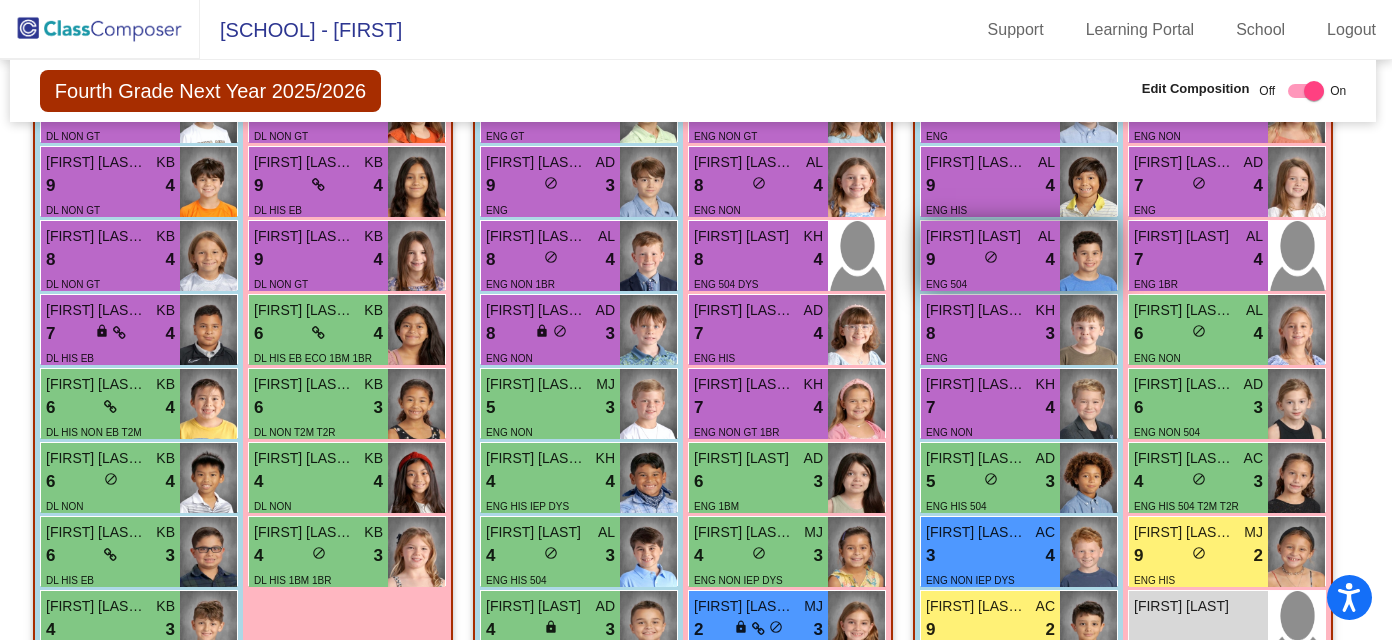 scroll, scrollTop: 1721, scrollLeft: 3, axis: both 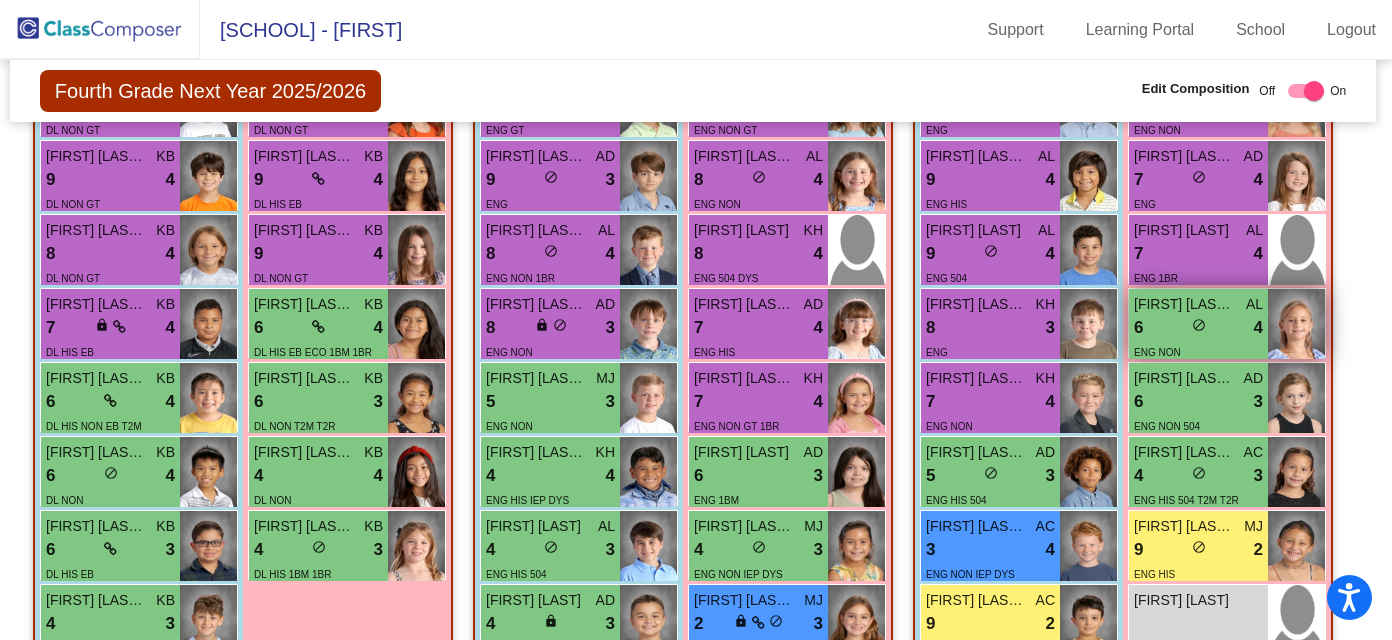 click on "6 lock do_not_disturb_alt 4" at bounding box center [1198, 328] 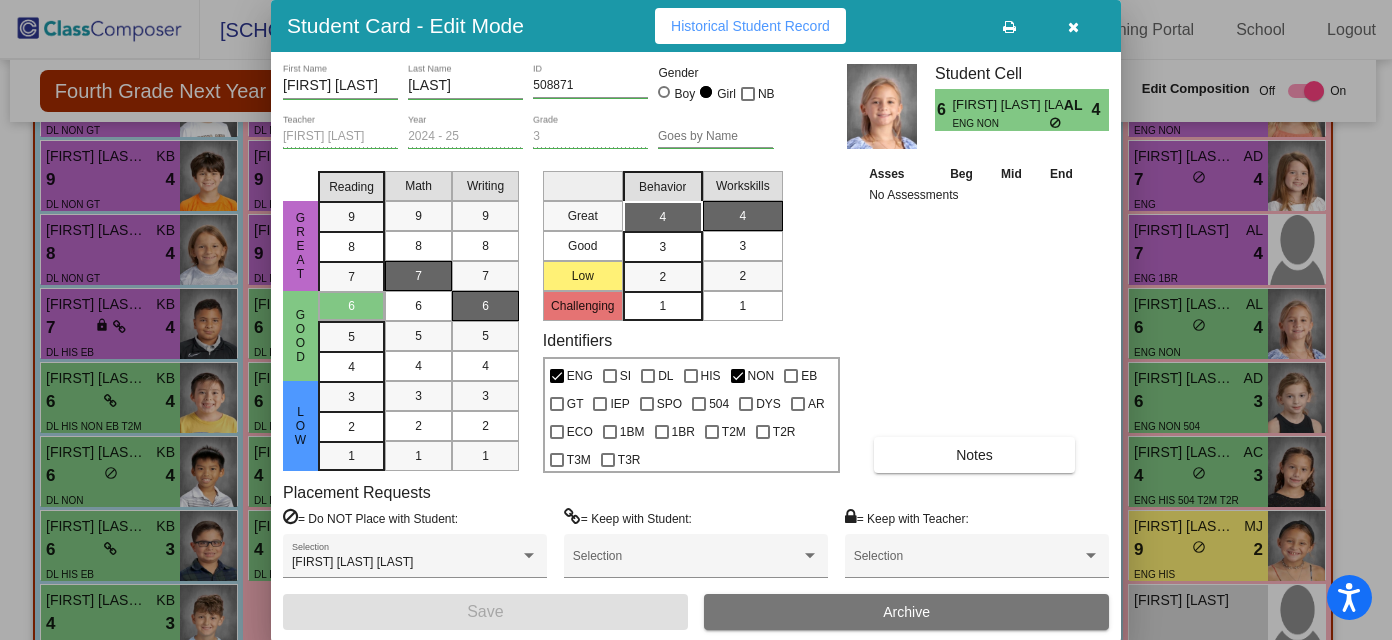 click at bounding box center (1073, 26) 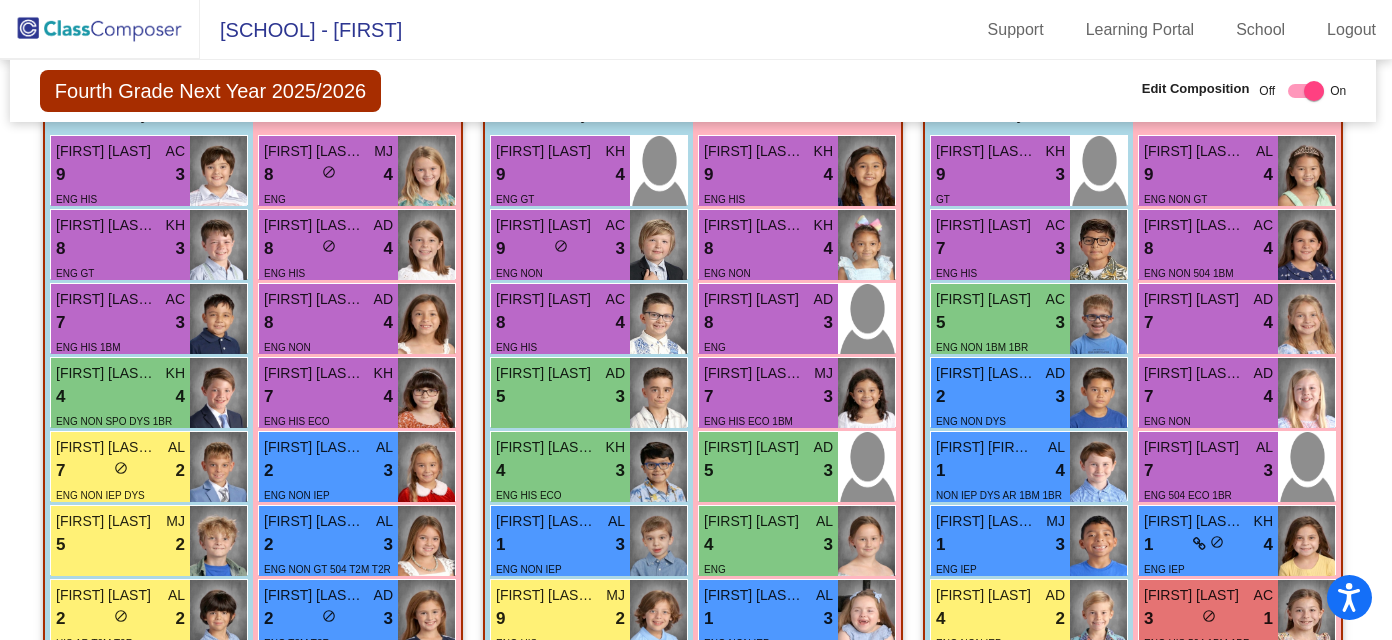 scroll, scrollTop: 2877, scrollLeft: 3, axis: both 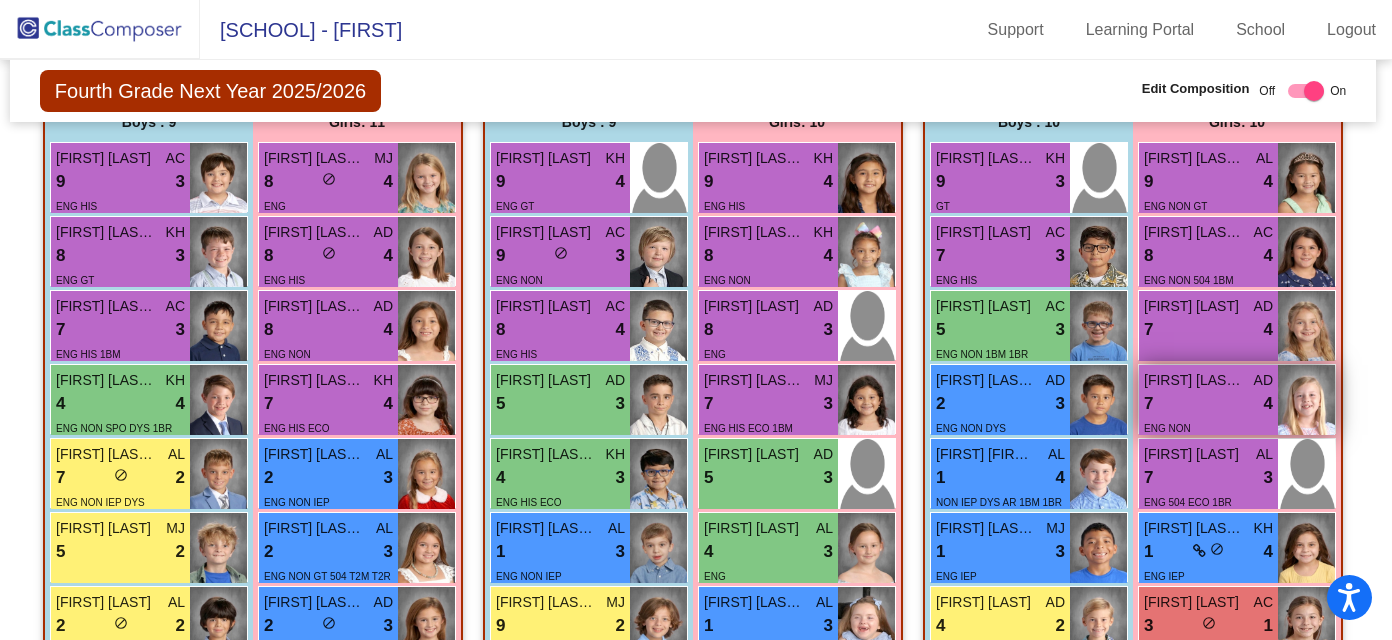 click on "7 lock do_not_disturb_alt 4" at bounding box center (1208, 404) 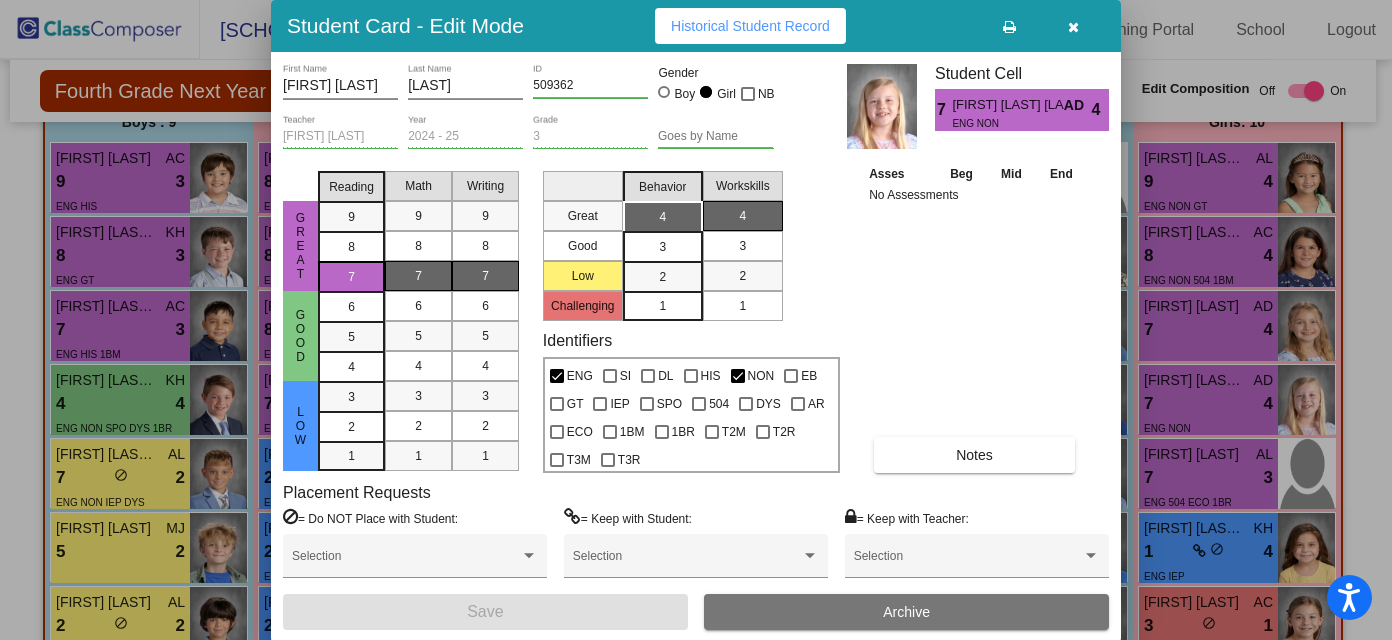 click at bounding box center (1073, 27) 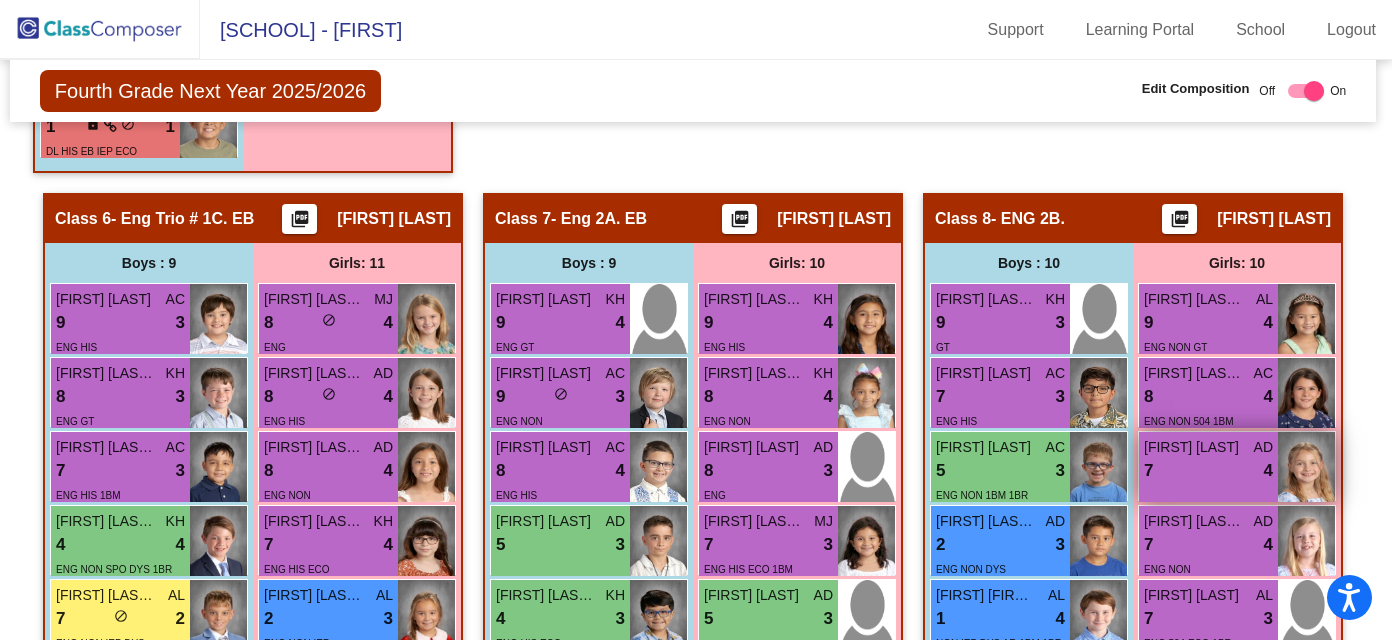 scroll, scrollTop: 2742, scrollLeft: 3, axis: both 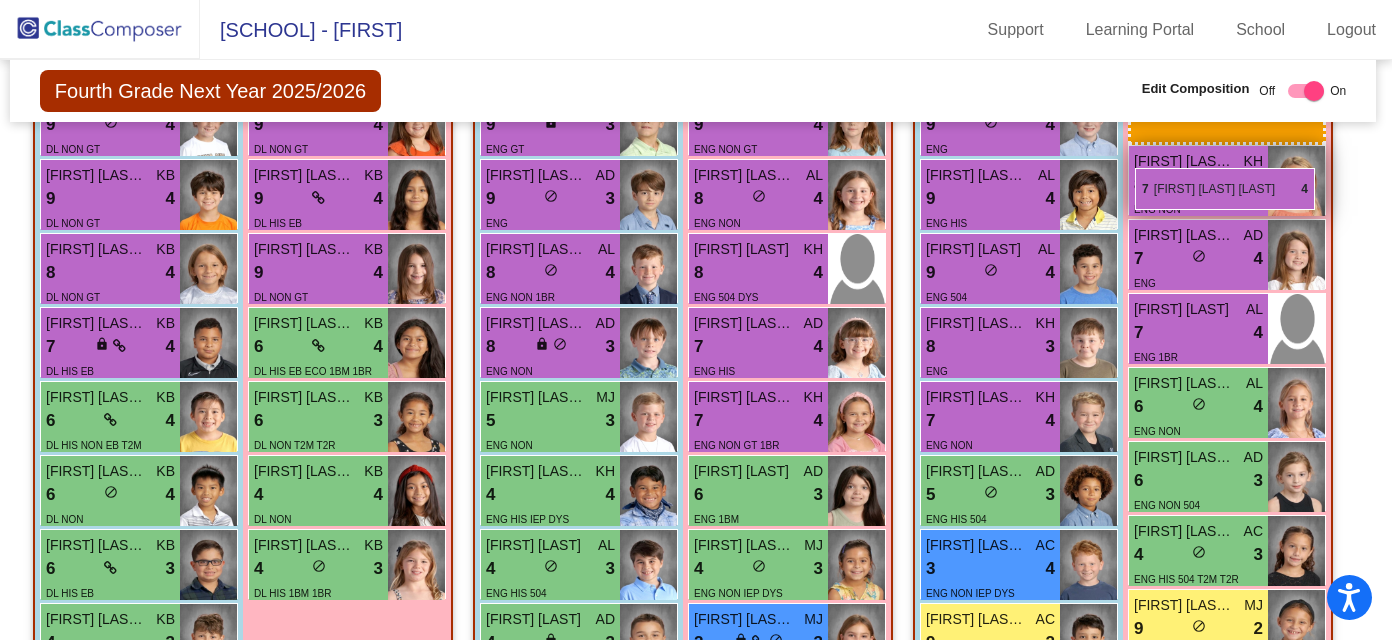 drag, startPoint x: 1251, startPoint y: 540, endPoint x: 1135, endPoint y: 166, distance: 391.5763 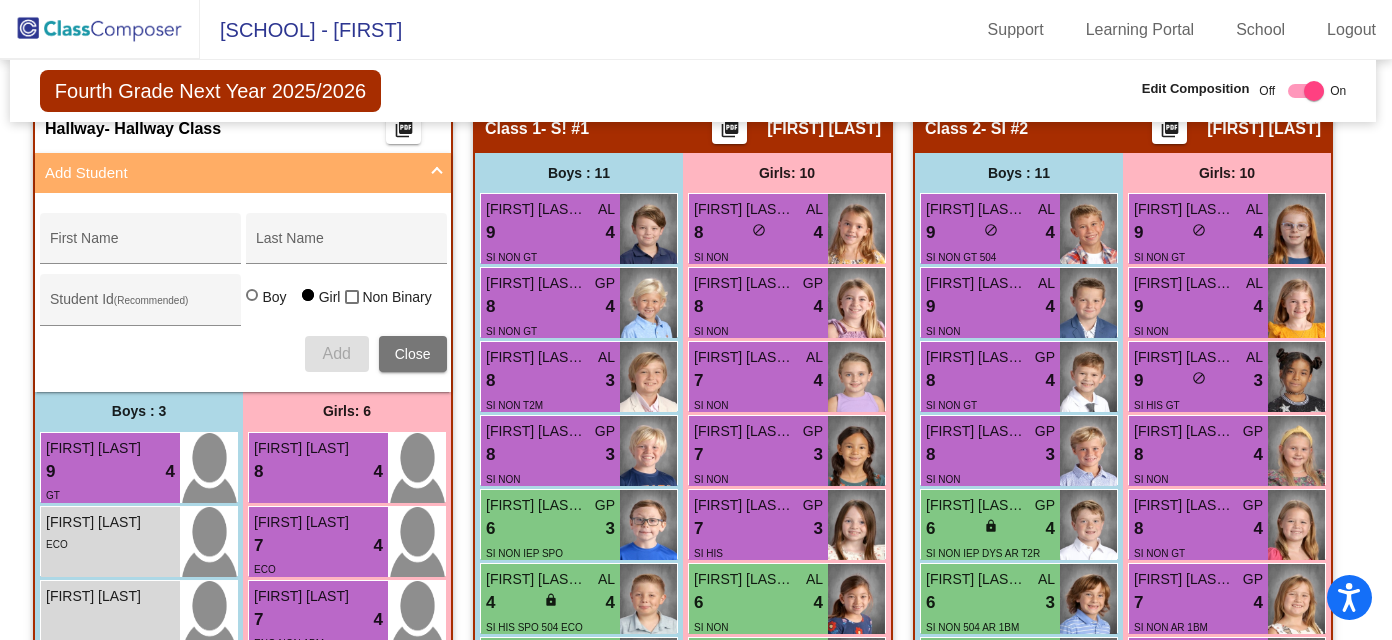 scroll, scrollTop: 659, scrollLeft: 3, axis: both 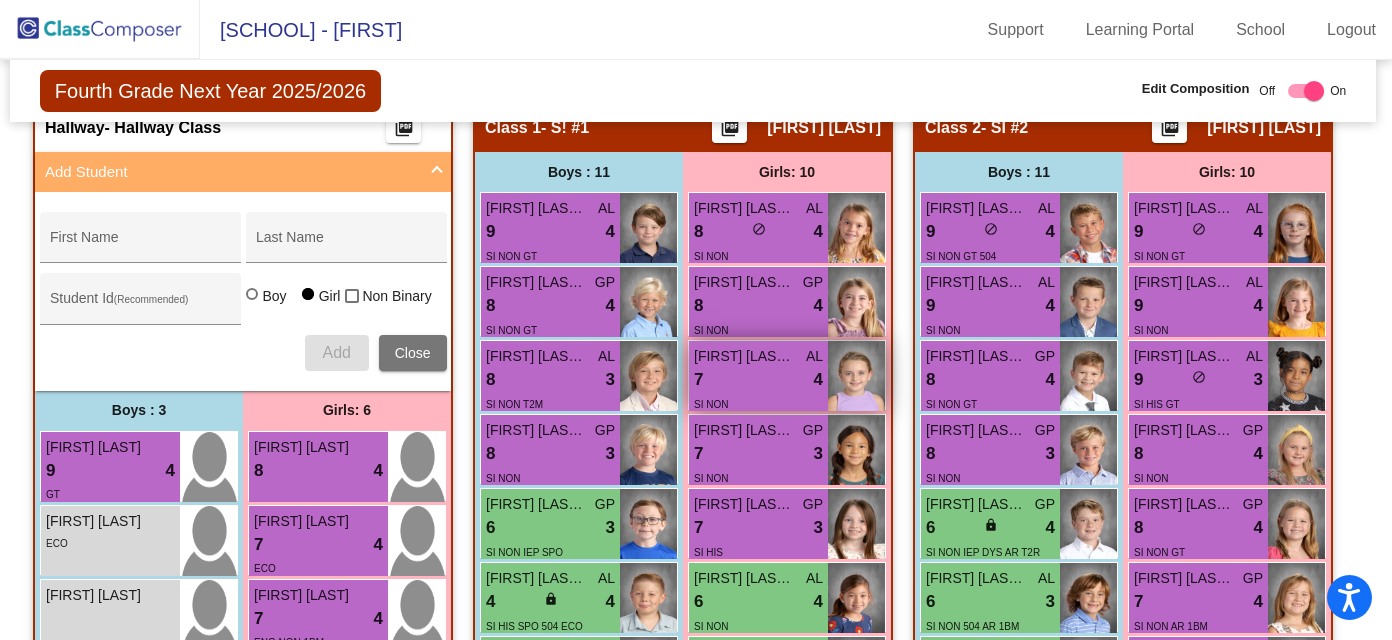 click on "7 lock do_not_disturb_alt 4" at bounding box center [758, 380] 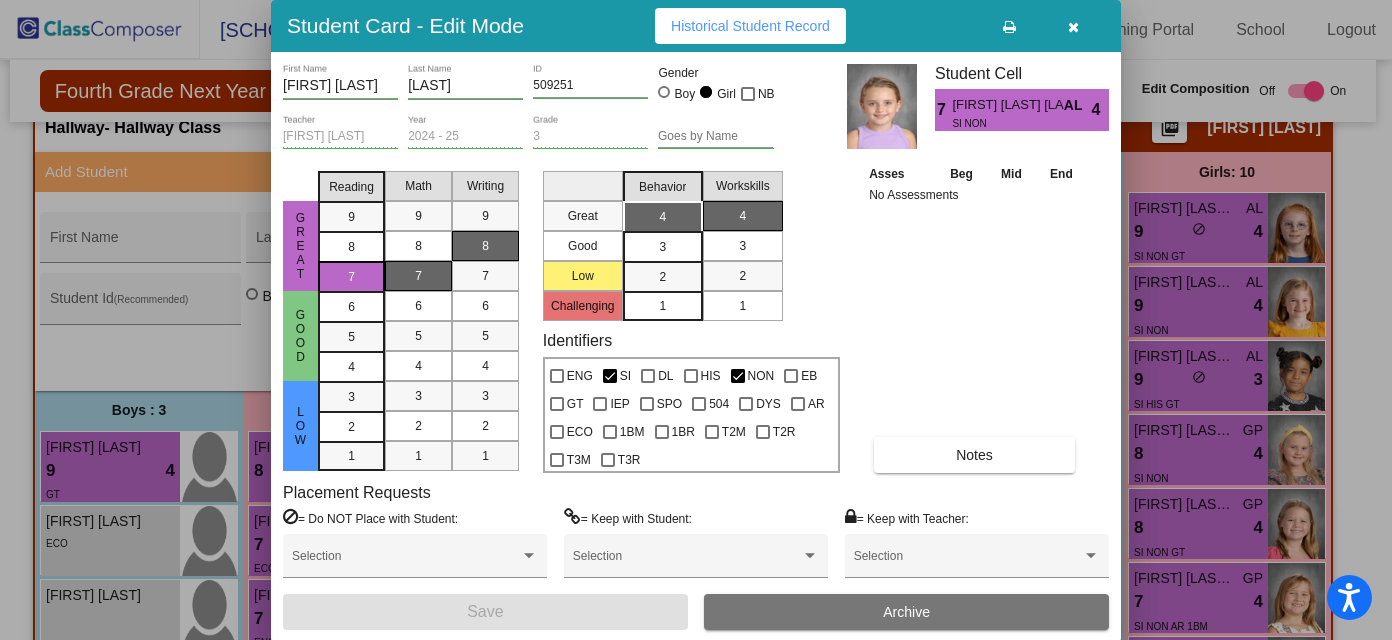 scroll, scrollTop: 0, scrollLeft: 0, axis: both 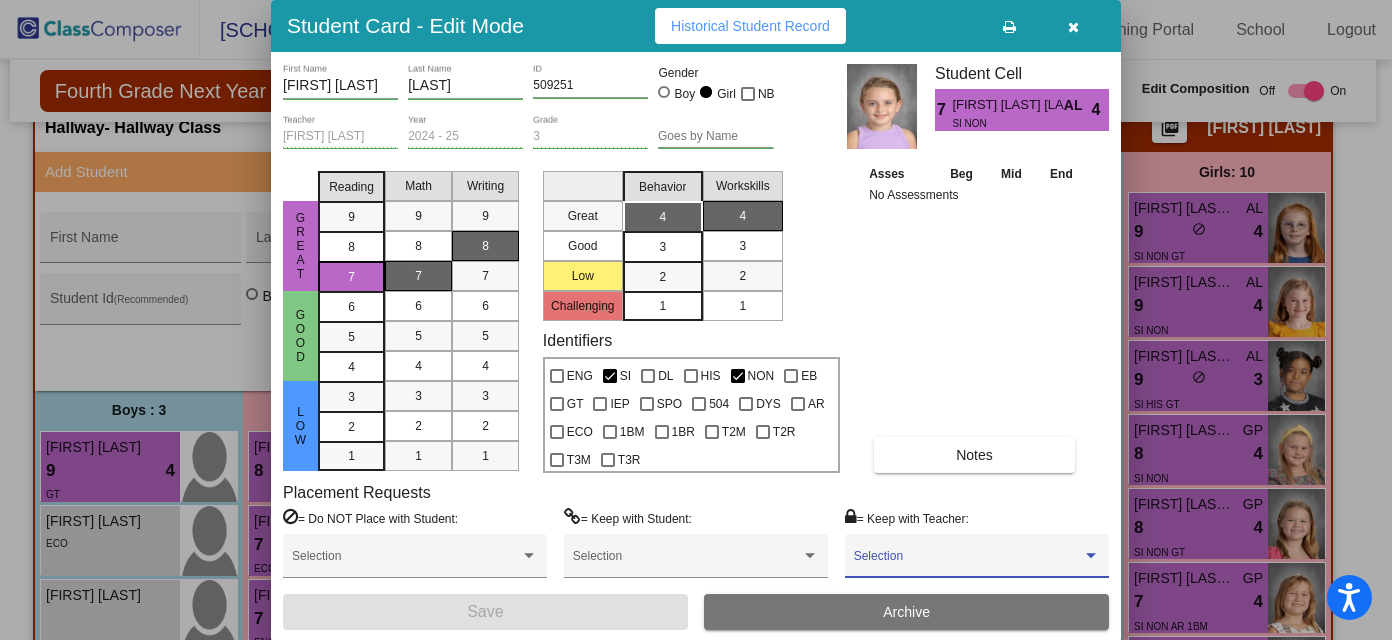 click at bounding box center (1091, 556) 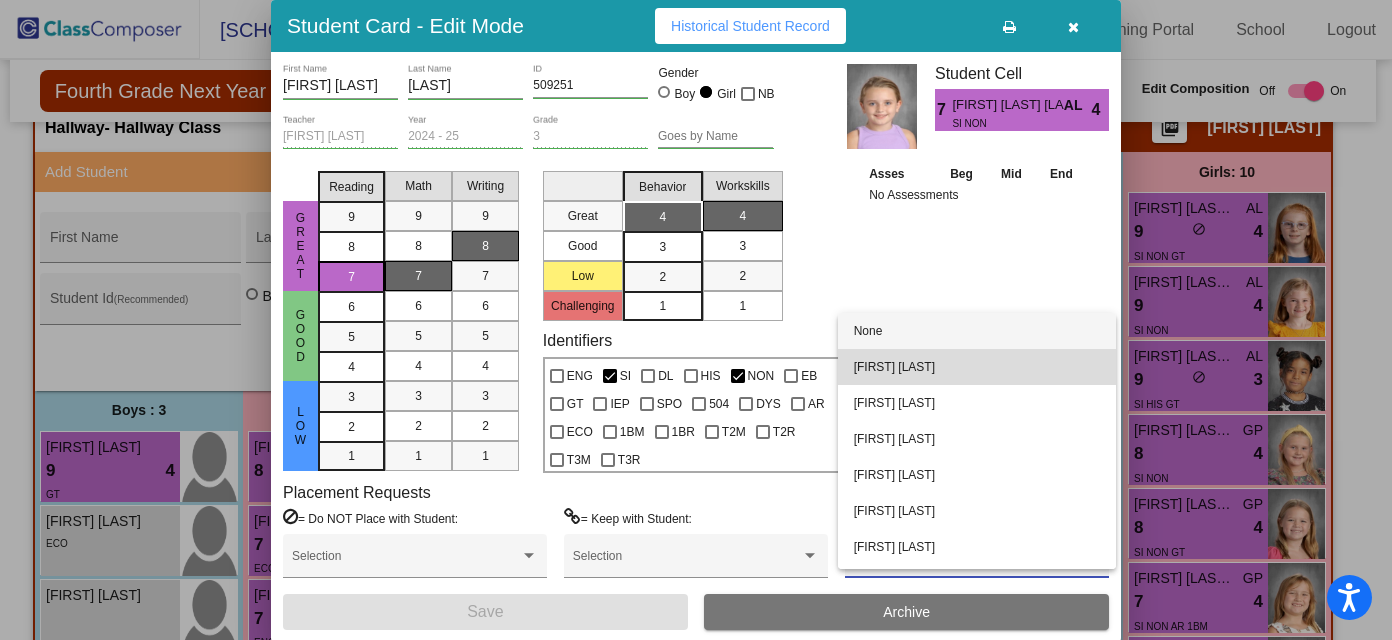 click on "[FIRST] [LAST]" at bounding box center (977, 367) 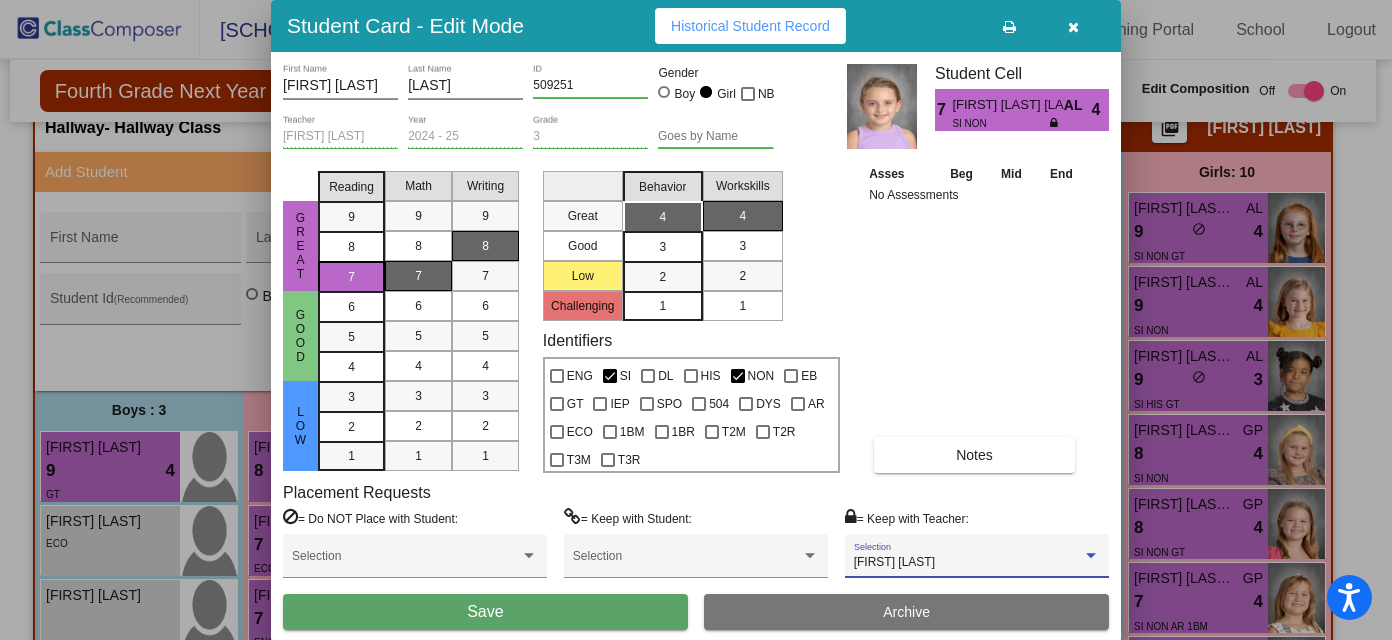 click at bounding box center (1073, 26) 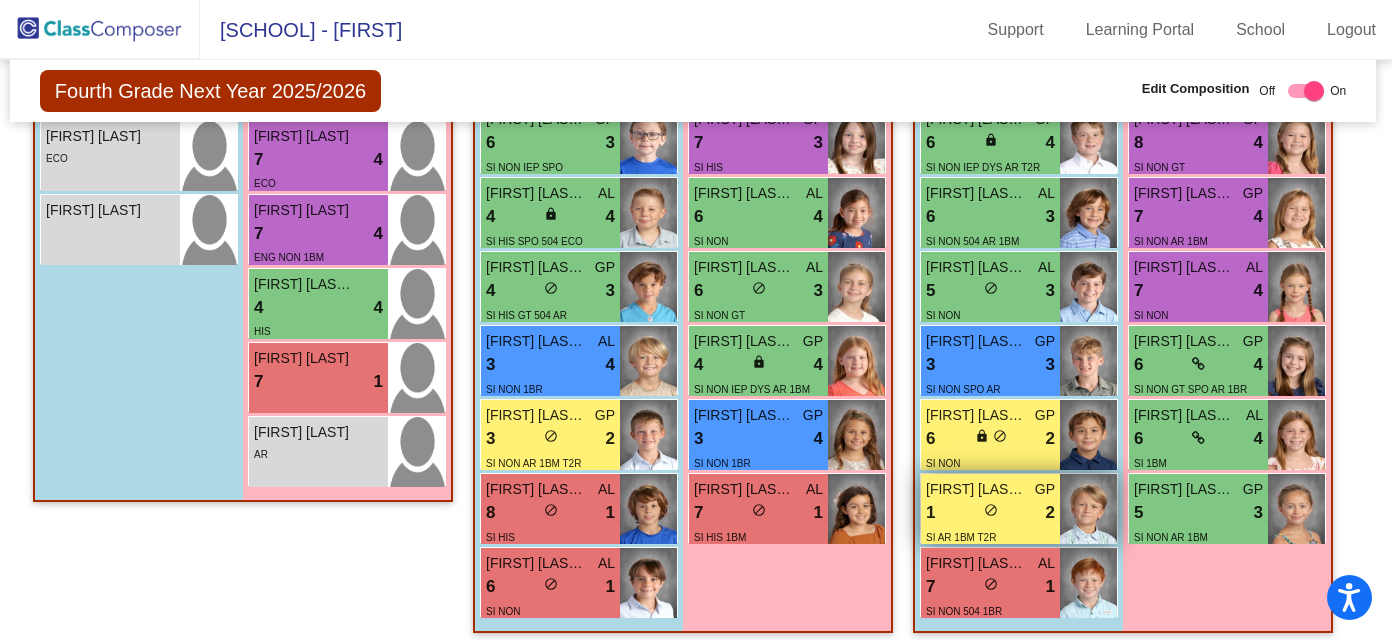 scroll, scrollTop: 1057, scrollLeft: 3, axis: both 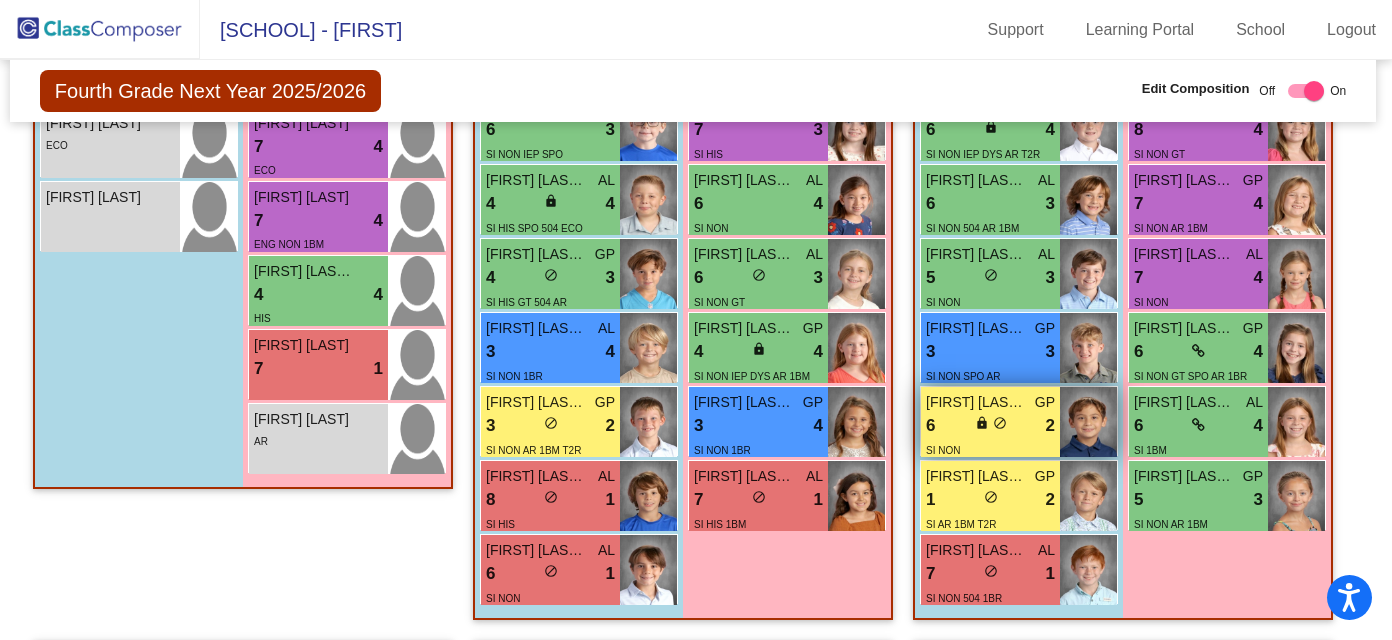 click on "6 lock do_not_disturb_alt 2" at bounding box center (990, 426) 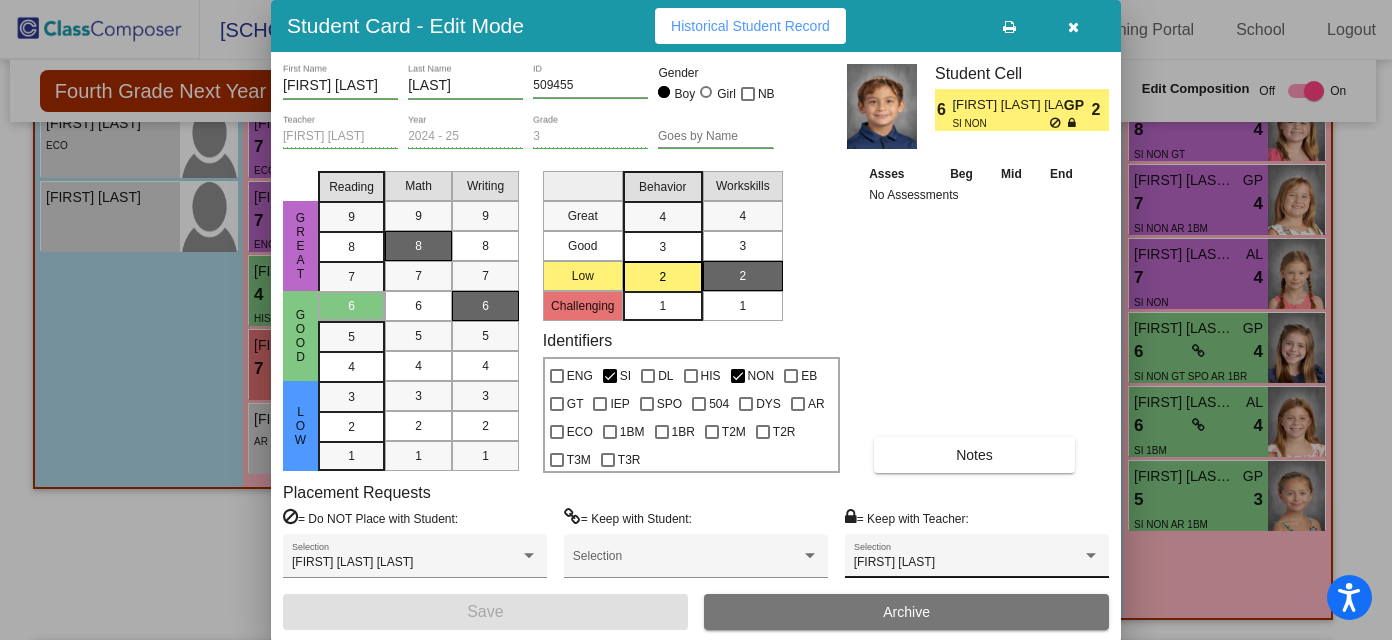 click on "[FIRST] [LAST] [LAST]" at bounding box center (977, 561) 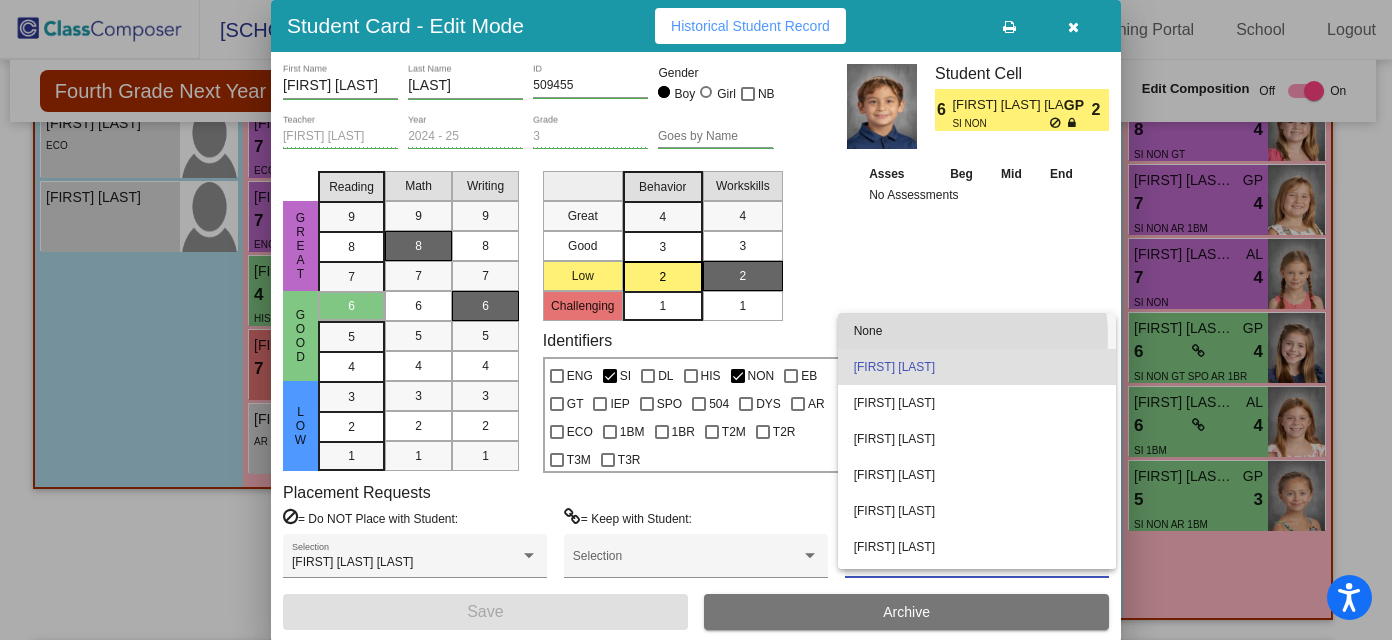 click on "None" at bounding box center (977, 331) 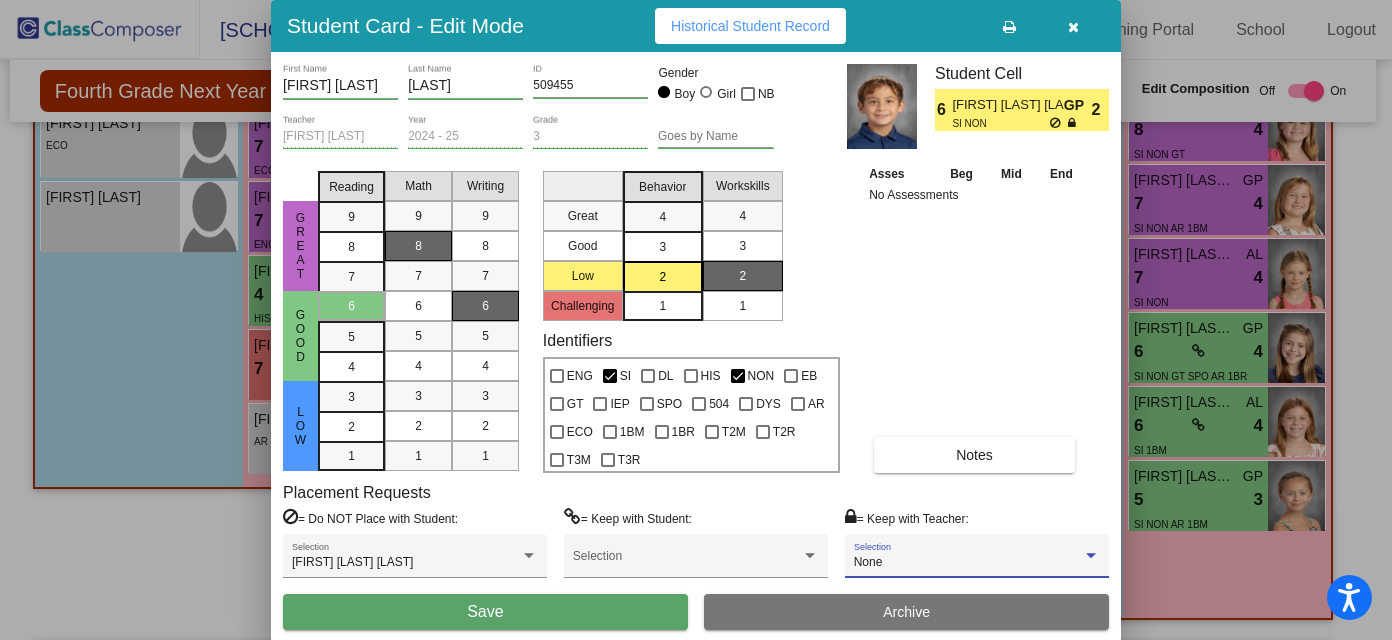 click on "Save" at bounding box center (485, 612) 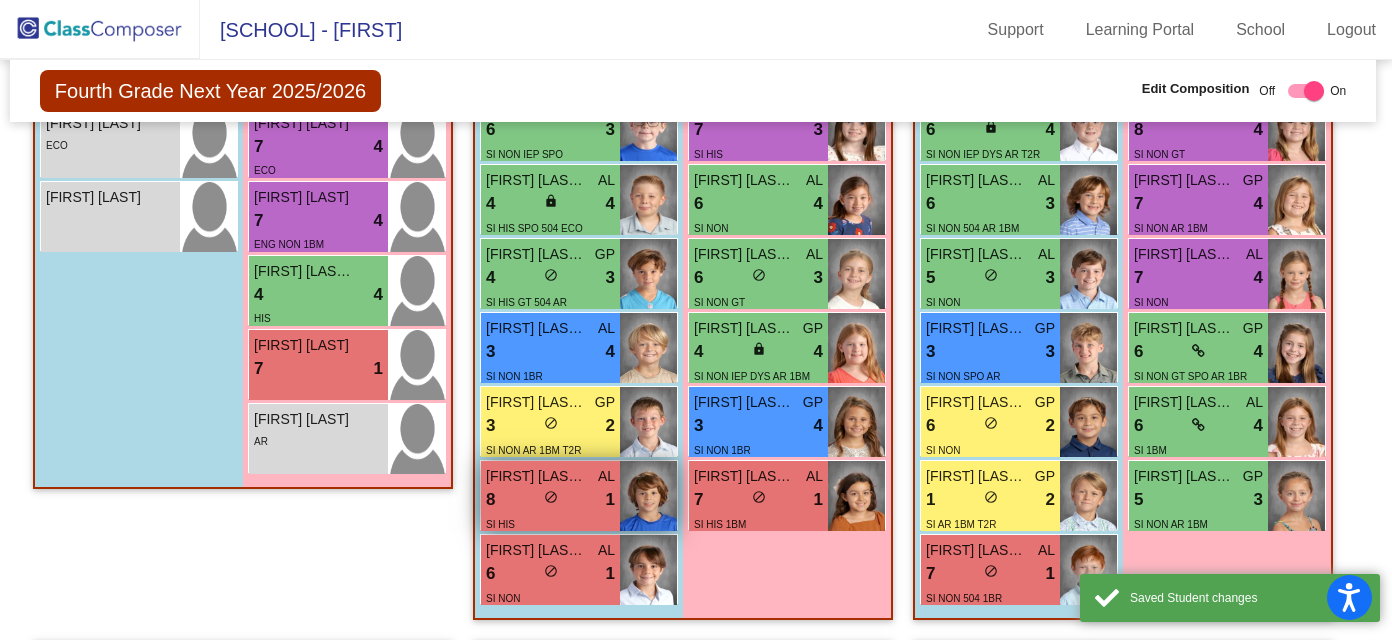 click on "8 lock do_not_disturb_alt 1" at bounding box center [550, 500] 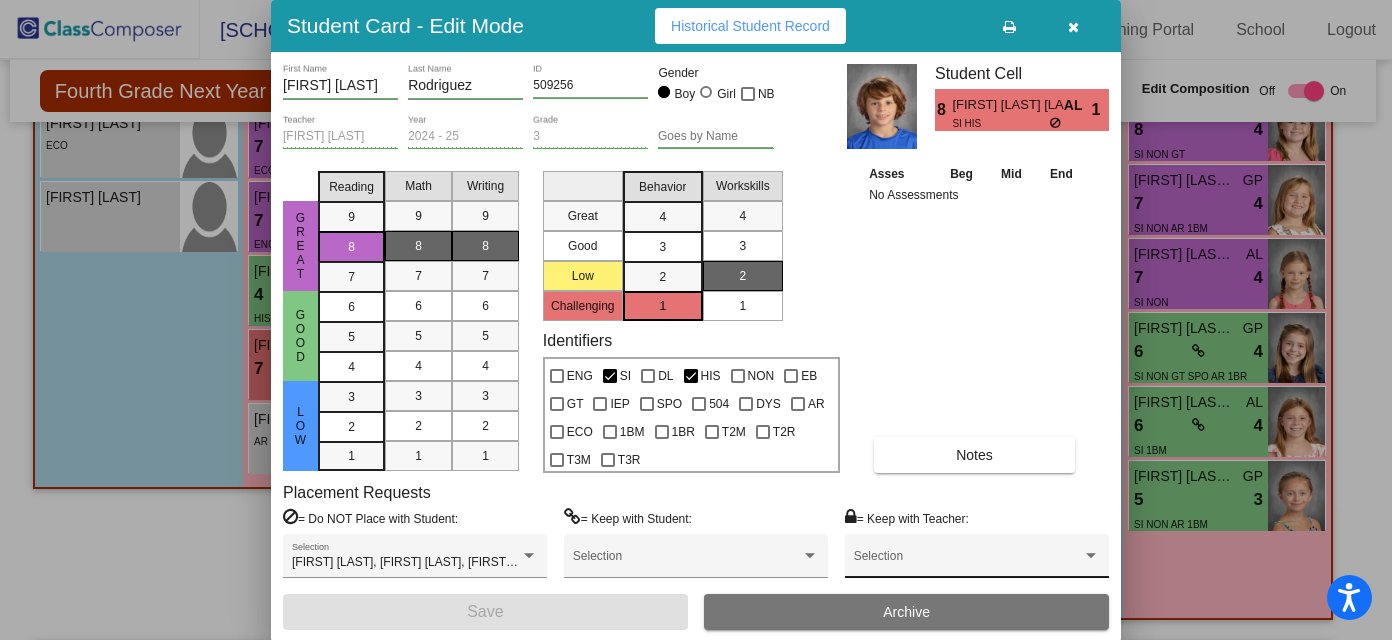 click on "Selection" at bounding box center (977, 561) 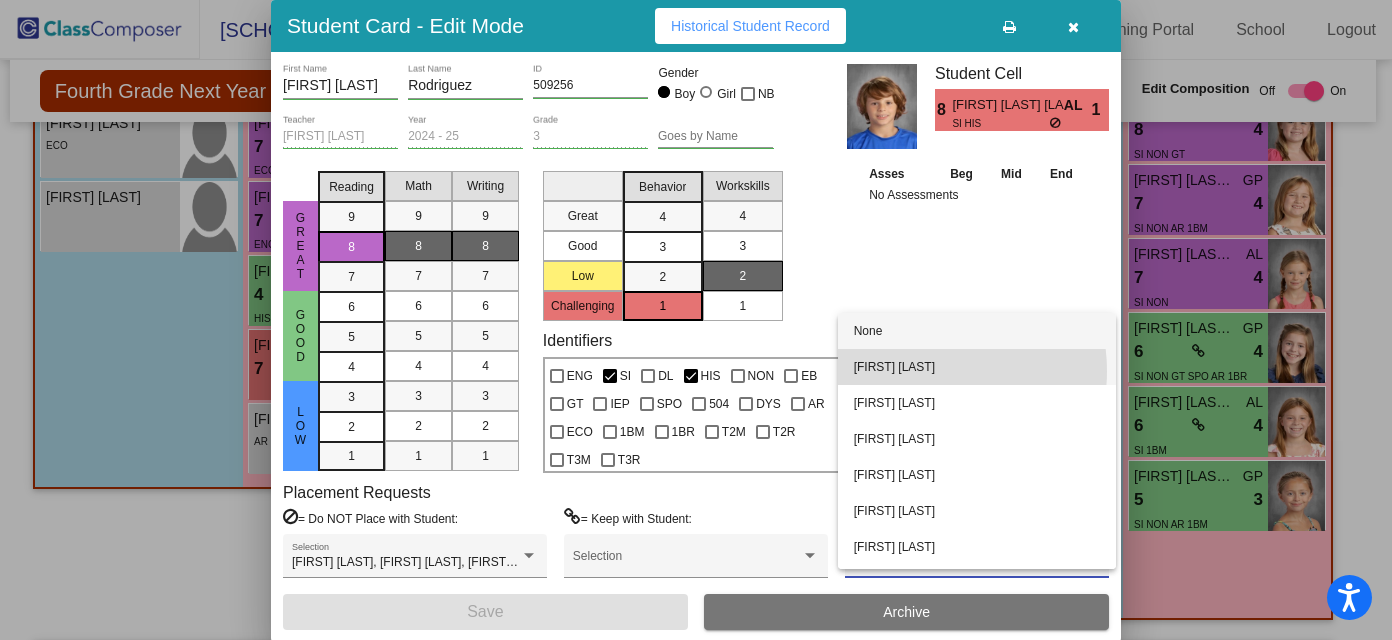 click on "[FIRST] [LAST]" at bounding box center [977, 367] 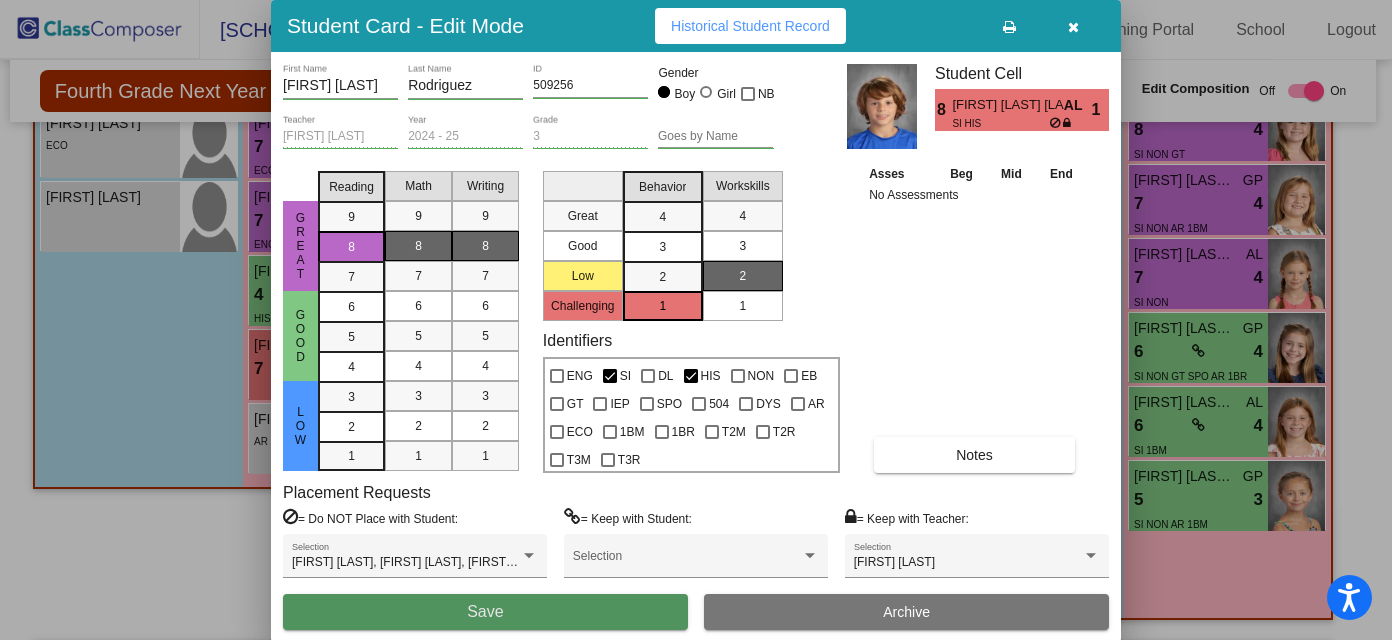 click on "Save" at bounding box center [485, 612] 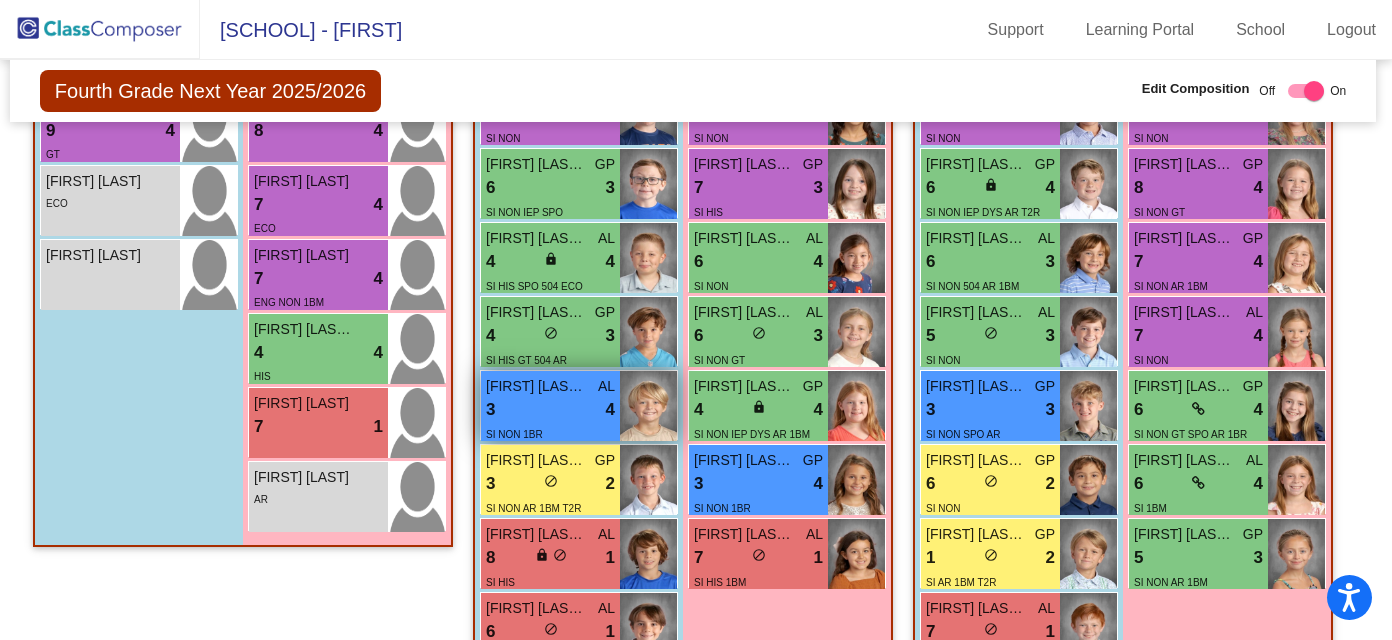 scroll, scrollTop: 962, scrollLeft: 3, axis: both 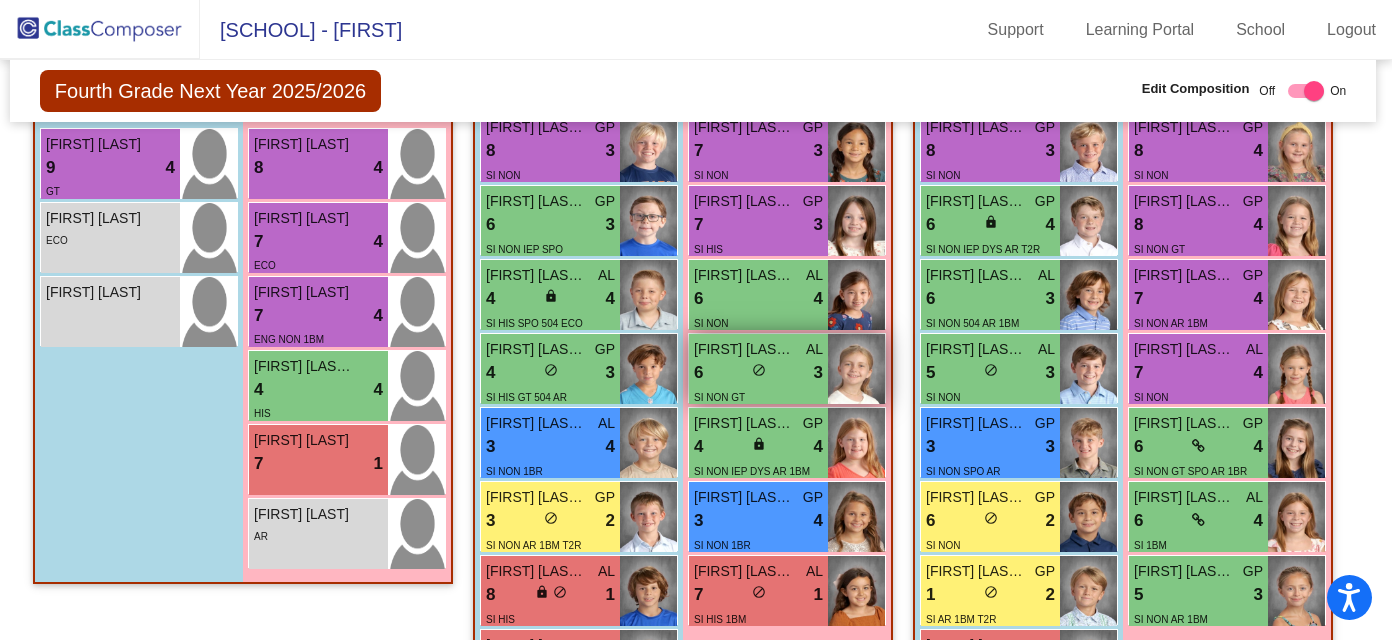 click on "6 lock do_not_disturb_alt 3" at bounding box center (758, 373) 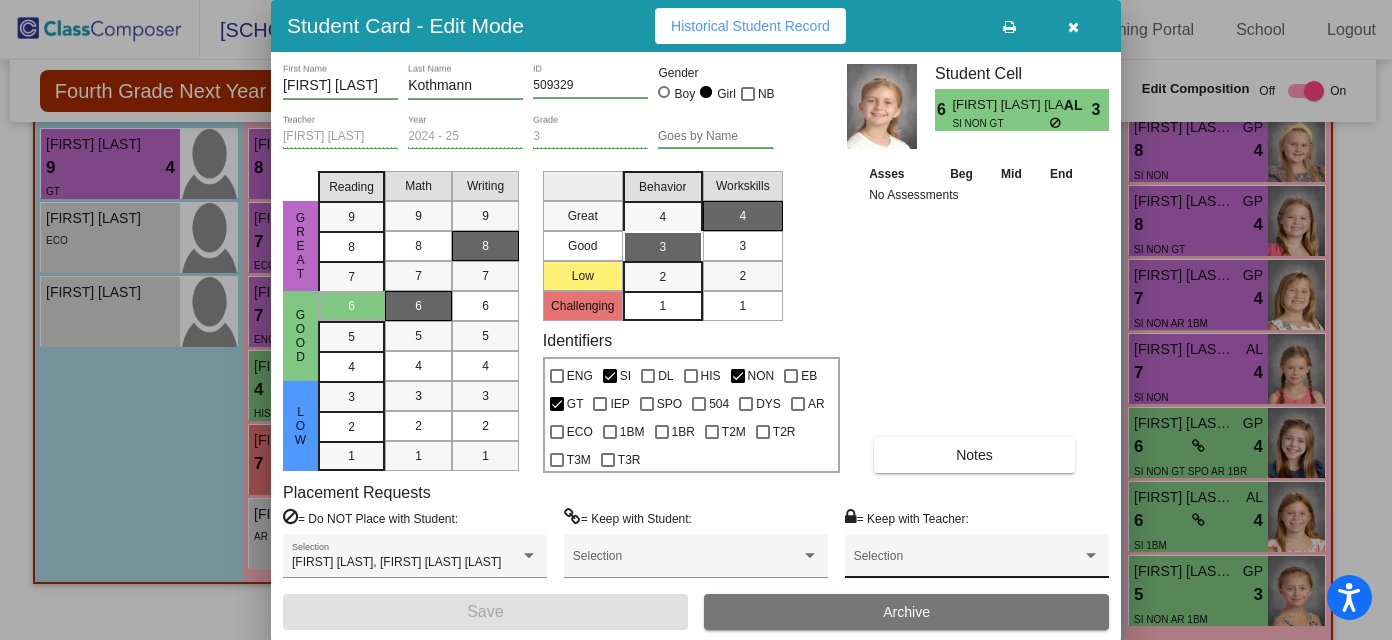 click on "Selection" at bounding box center [977, 561] 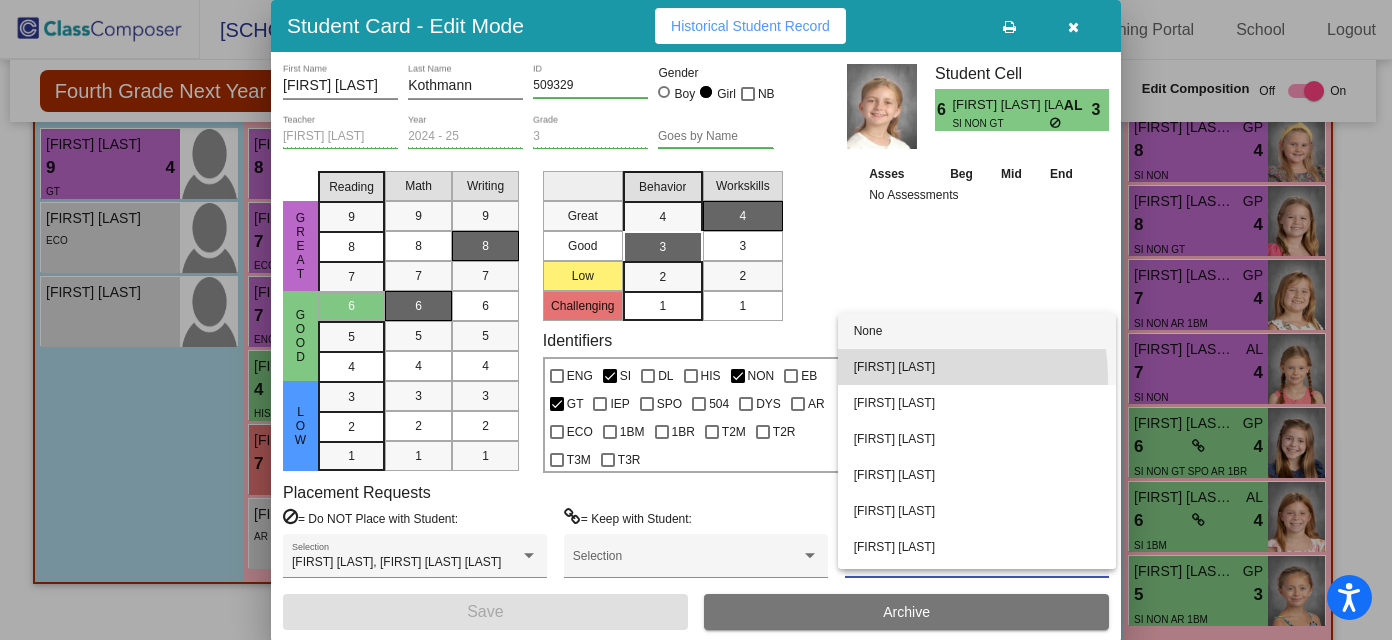click on "[FIRST] [LAST]" at bounding box center (977, 367) 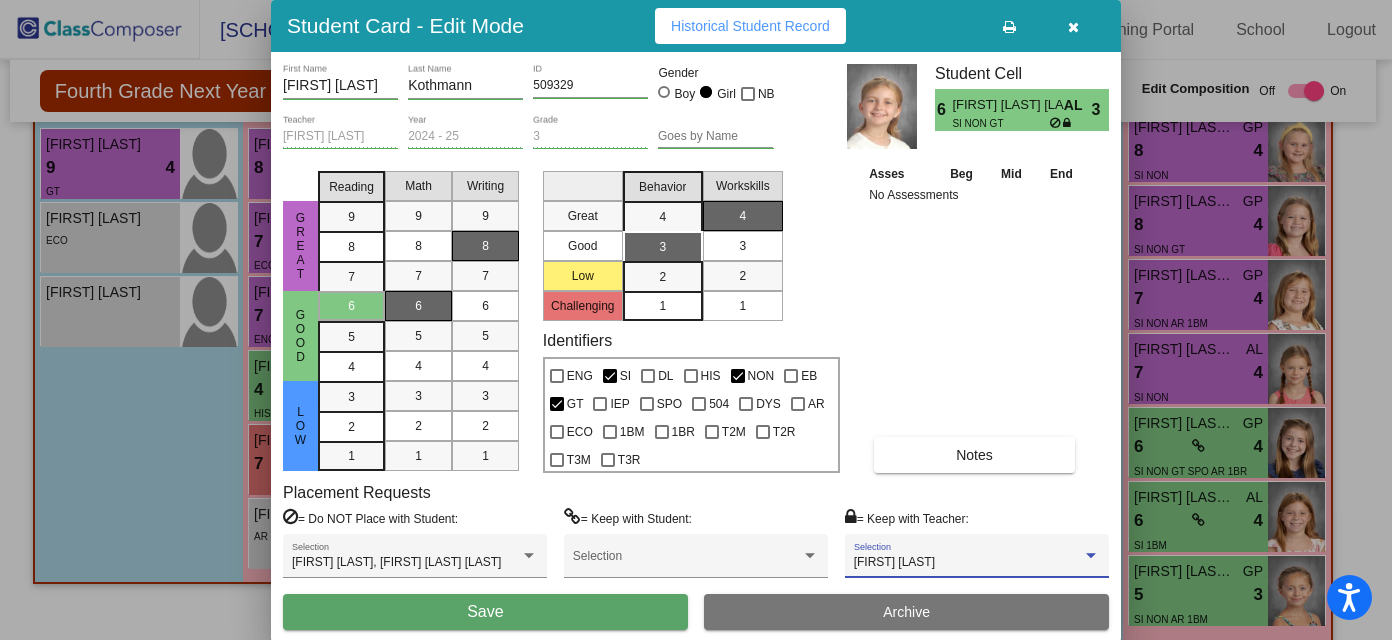 click on "Save" at bounding box center (485, 612) 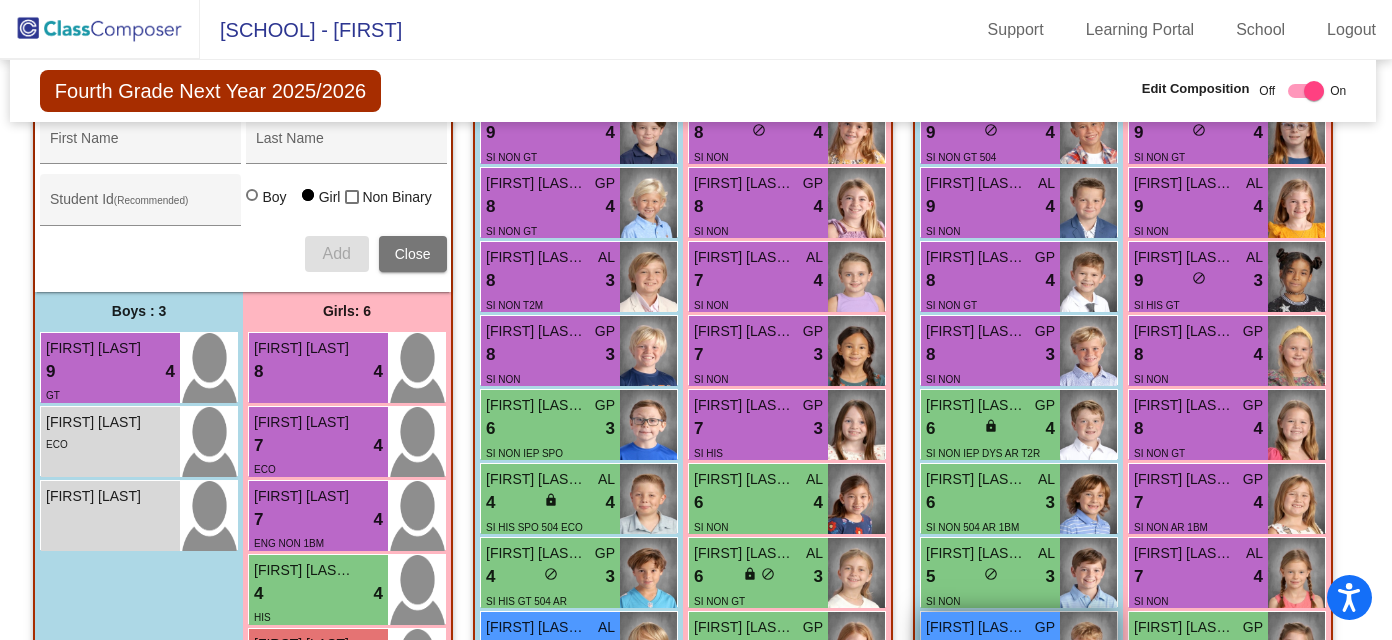 scroll, scrollTop: 760, scrollLeft: 3, axis: both 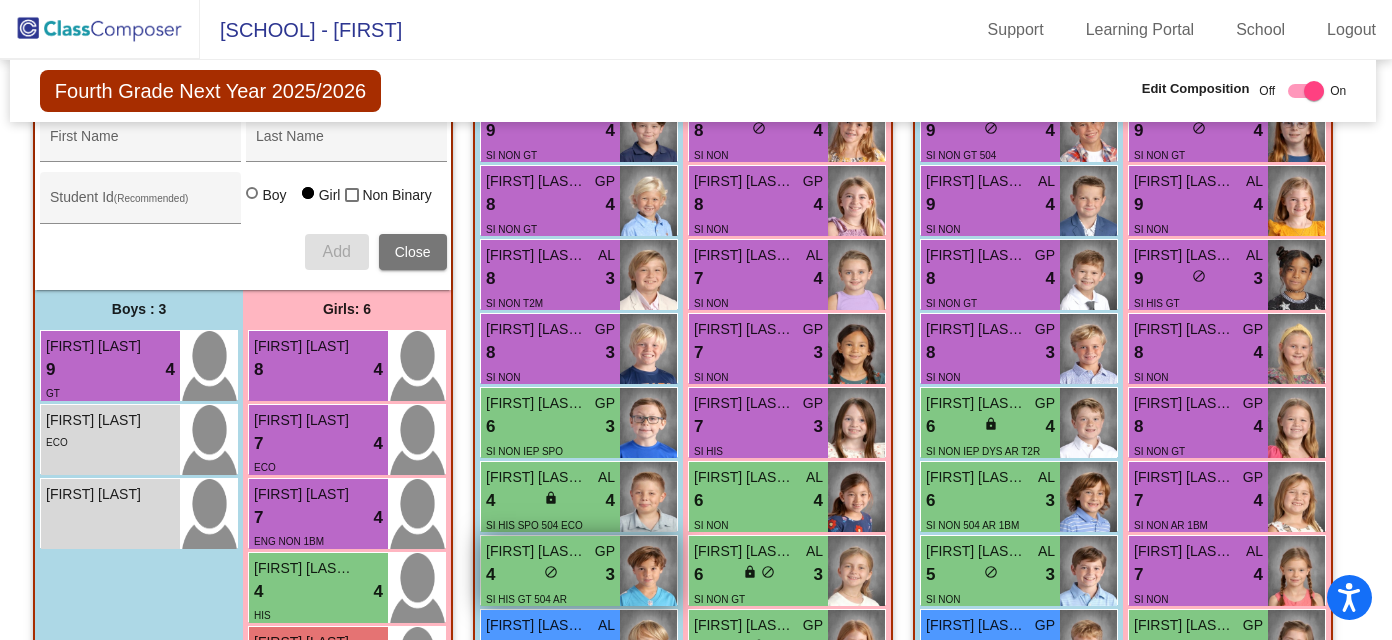 click at bounding box center (648, 571) 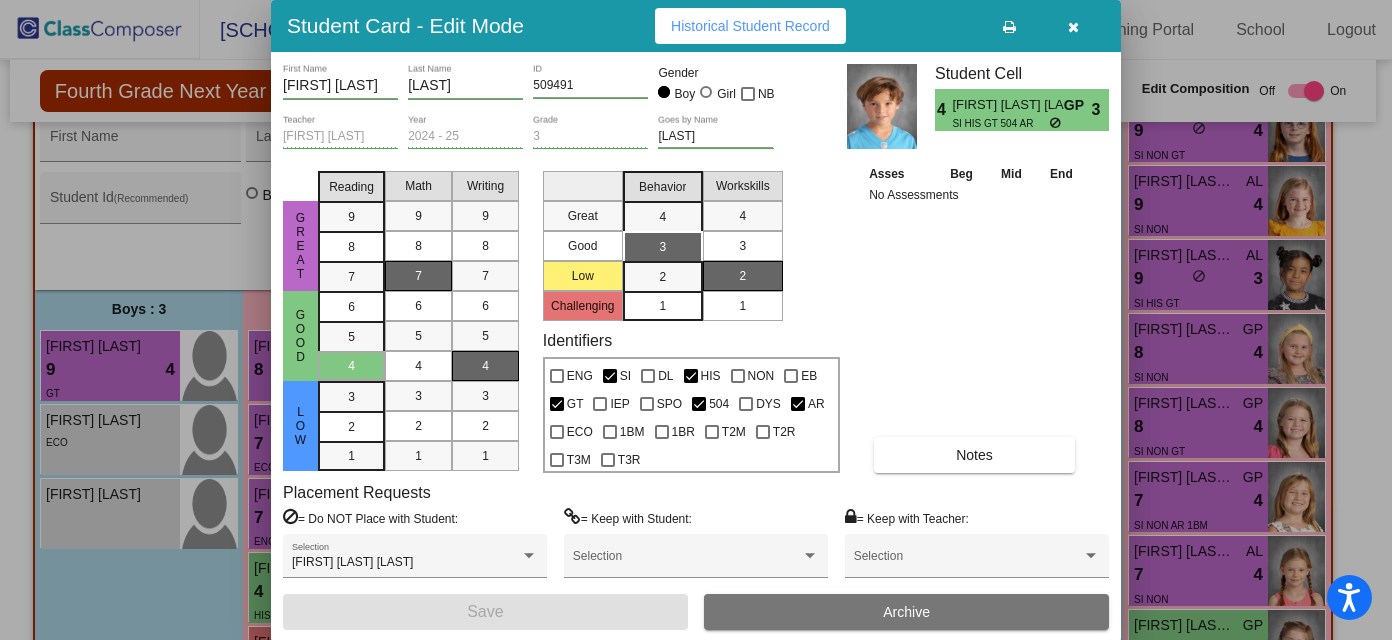click at bounding box center (1073, 27) 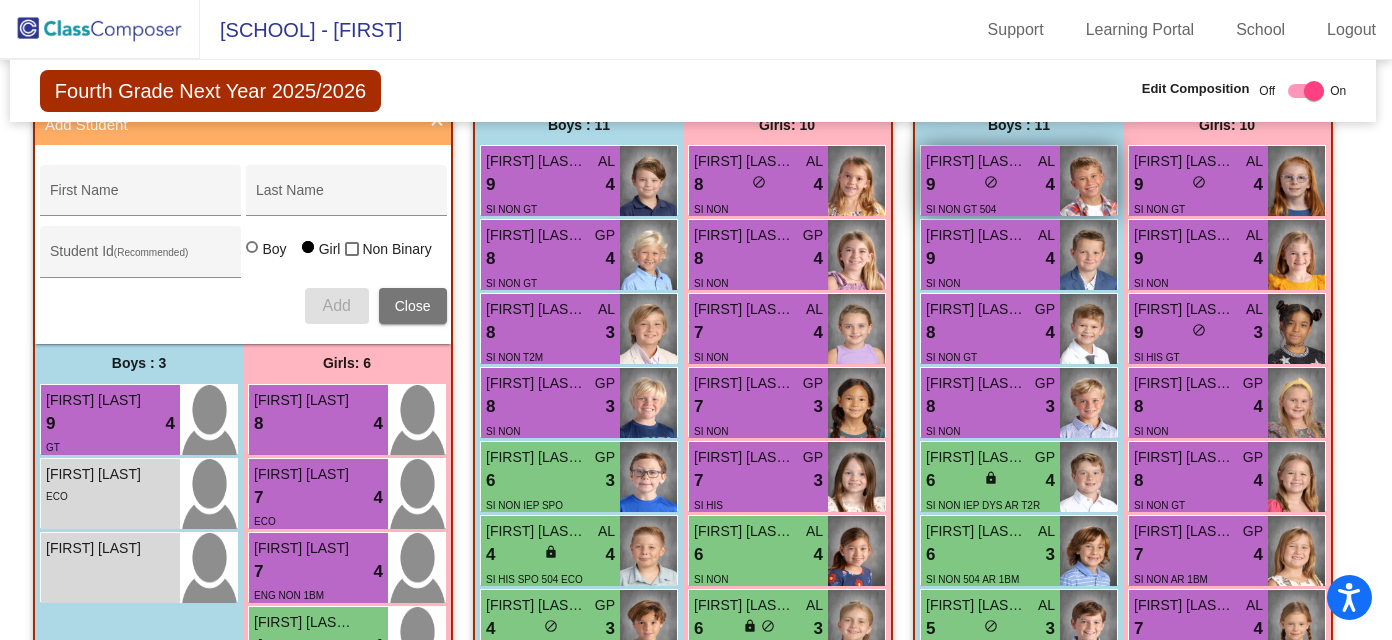 scroll, scrollTop: 700, scrollLeft: 3, axis: both 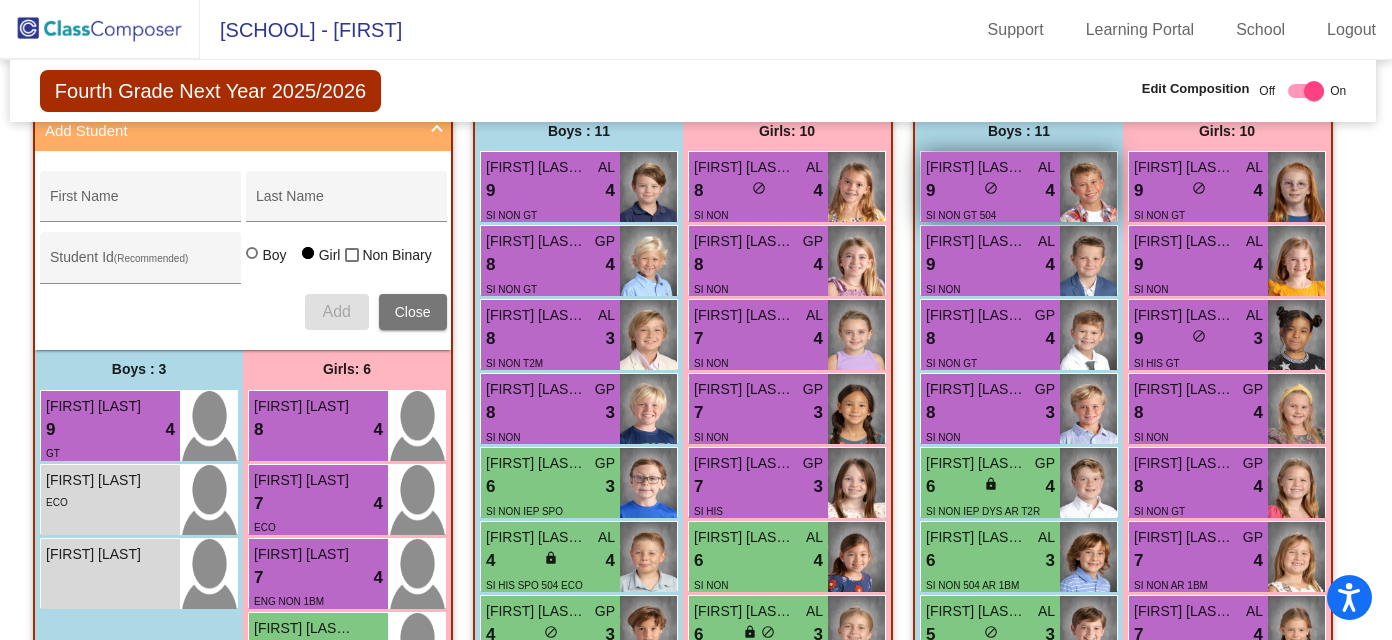 click on "9 lock do_not_disturb_alt 4" at bounding box center (990, 191) 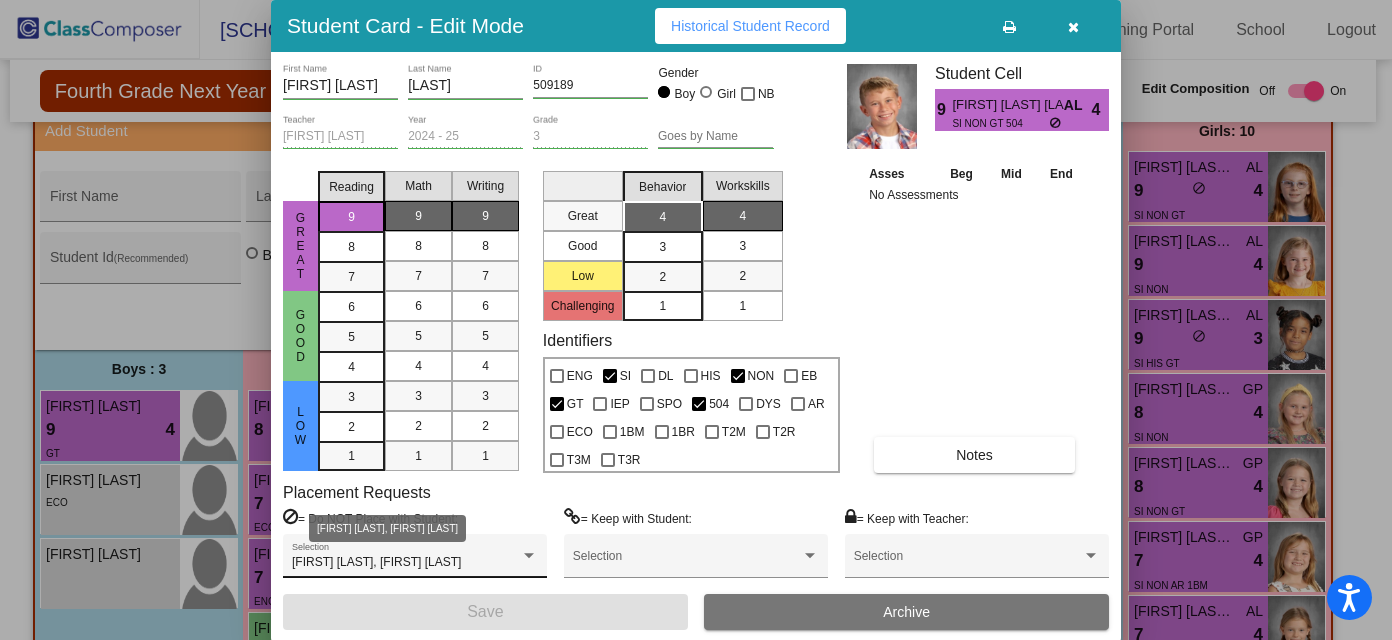 click at bounding box center [529, 556] 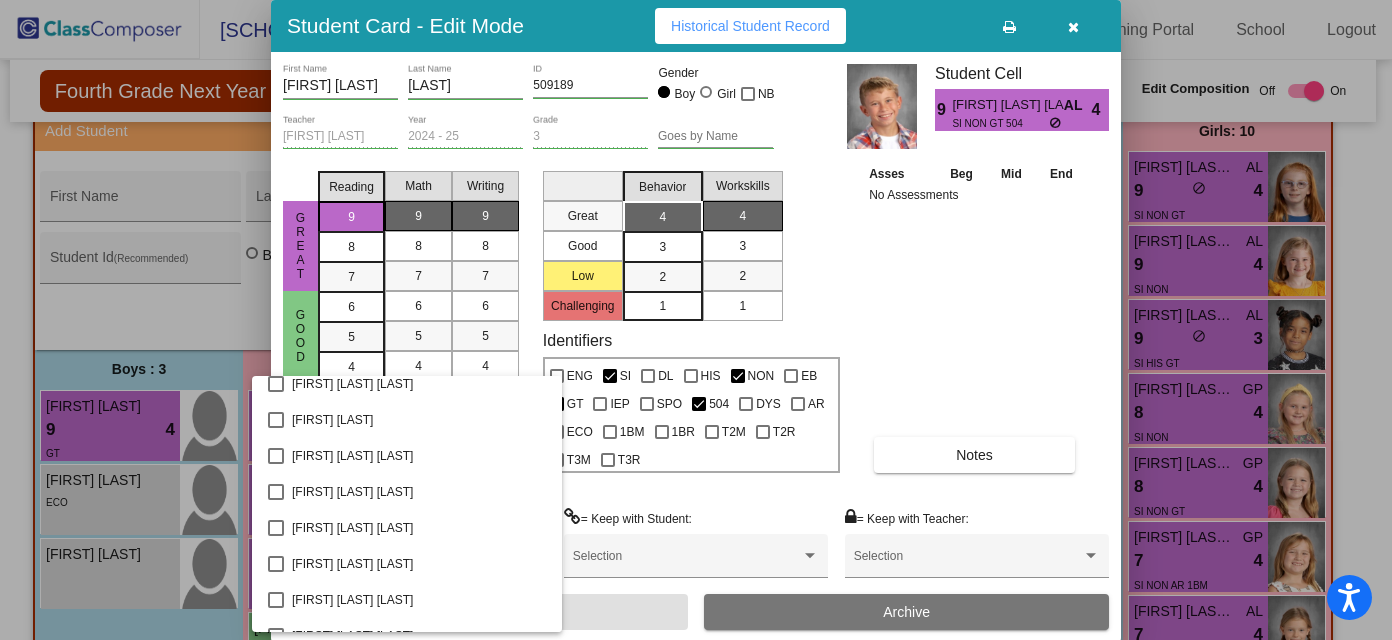 scroll, scrollTop: 5444, scrollLeft: 0, axis: vertical 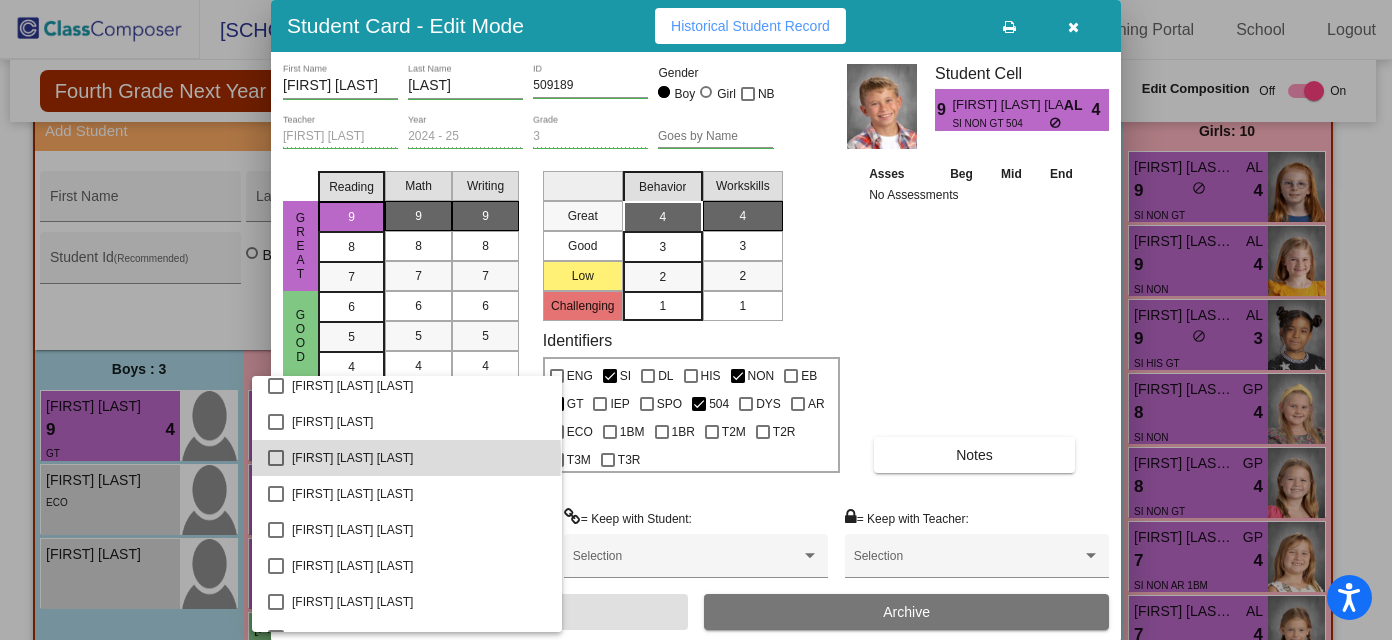 click at bounding box center (276, 458) 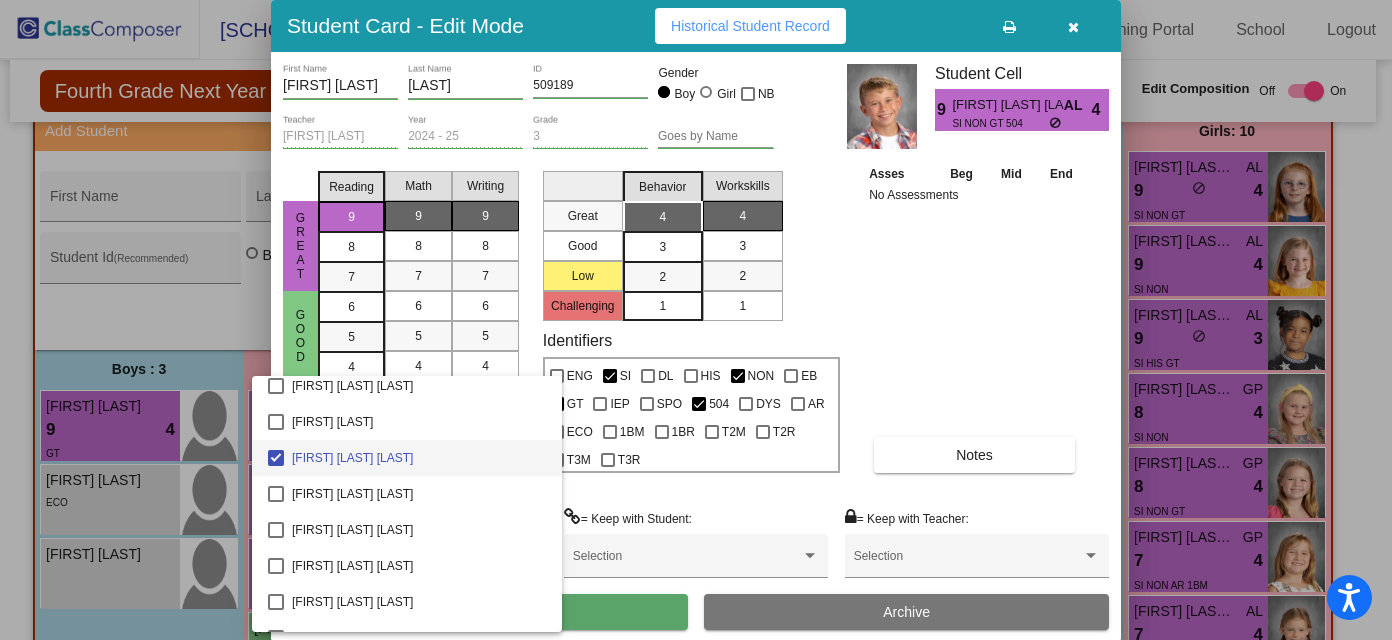 click at bounding box center [696, 320] 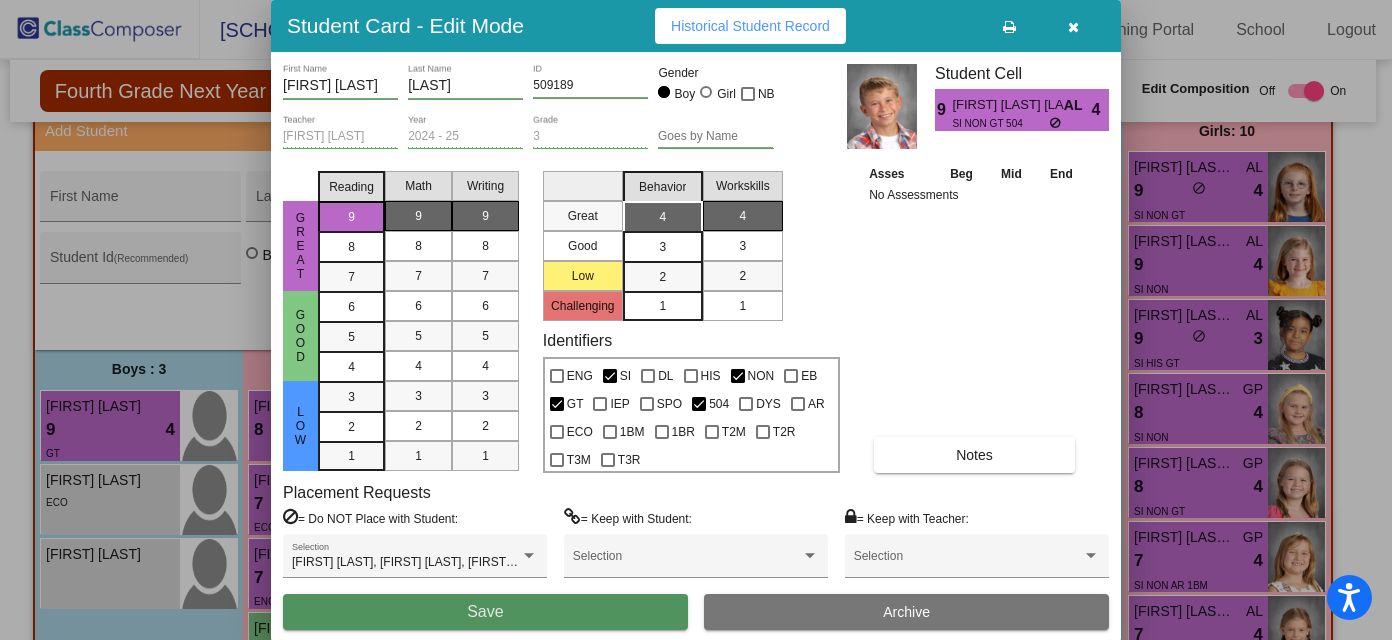 click on "Save" at bounding box center [485, 612] 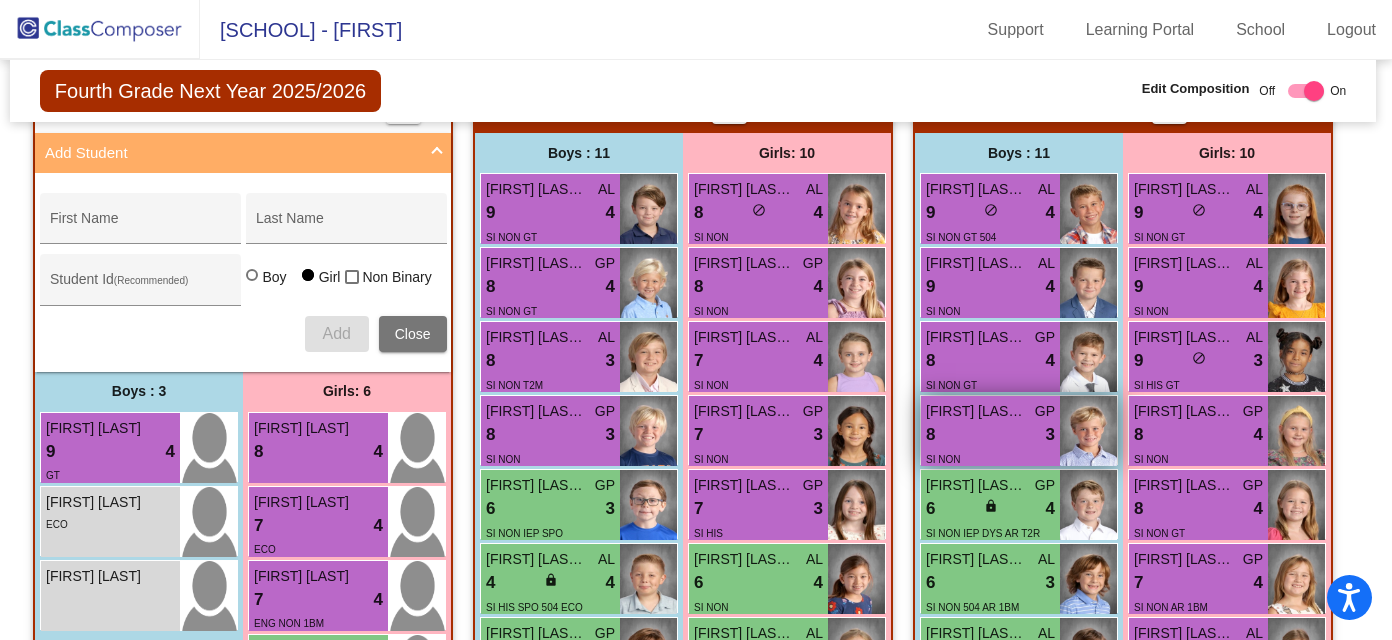 scroll, scrollTop: 683, scrollLeft: 3, axis: both 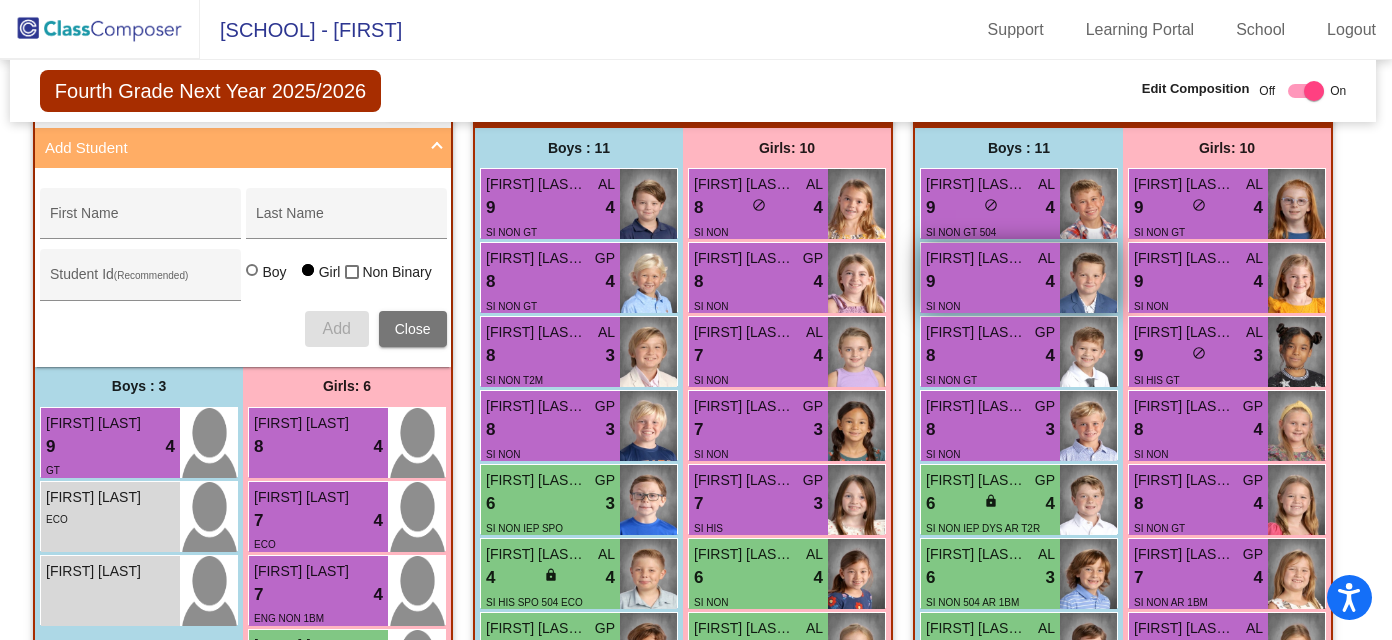 click at bounding box center (1088, 278) 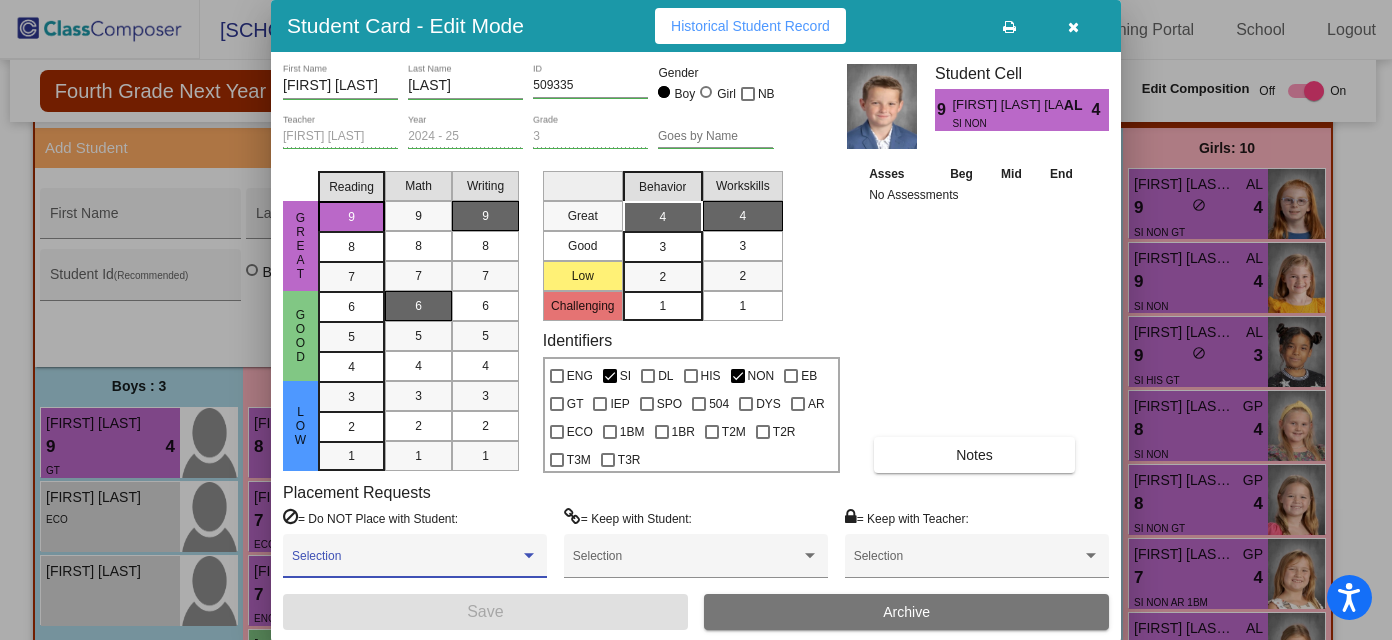 click at bounding box center [529, 556] 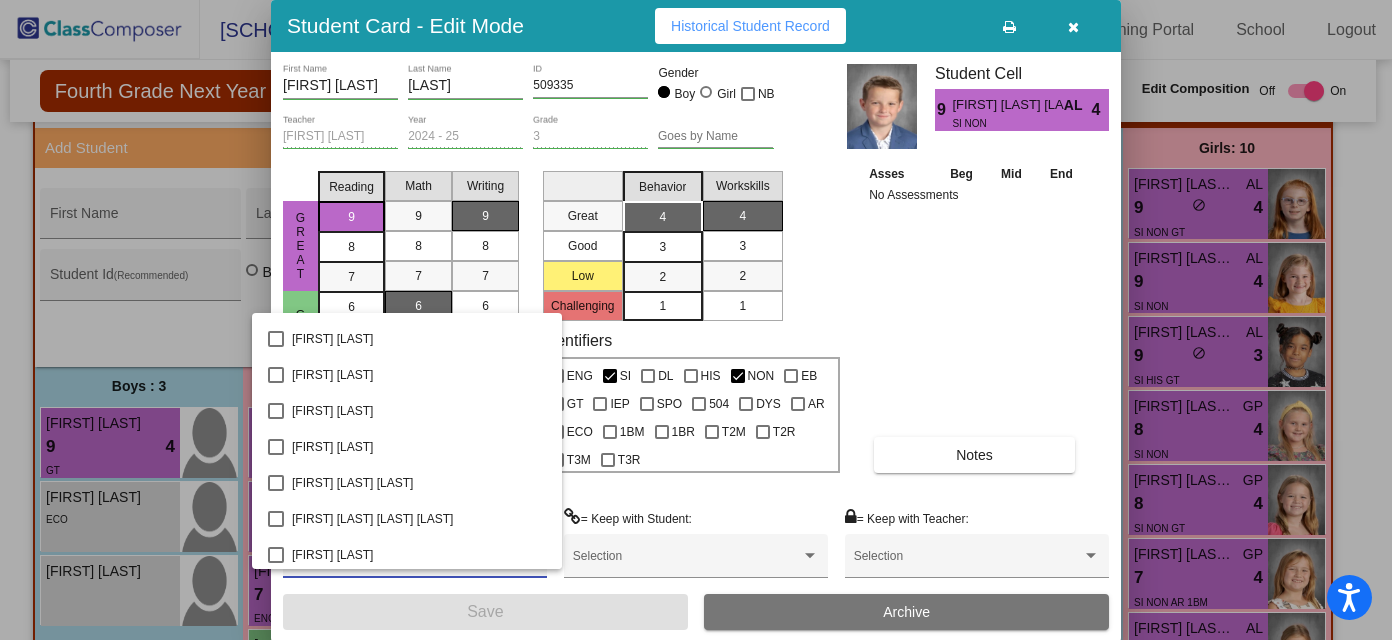 scroll, scrollTop: 1389, scrollLeft: 0, axis: vertical 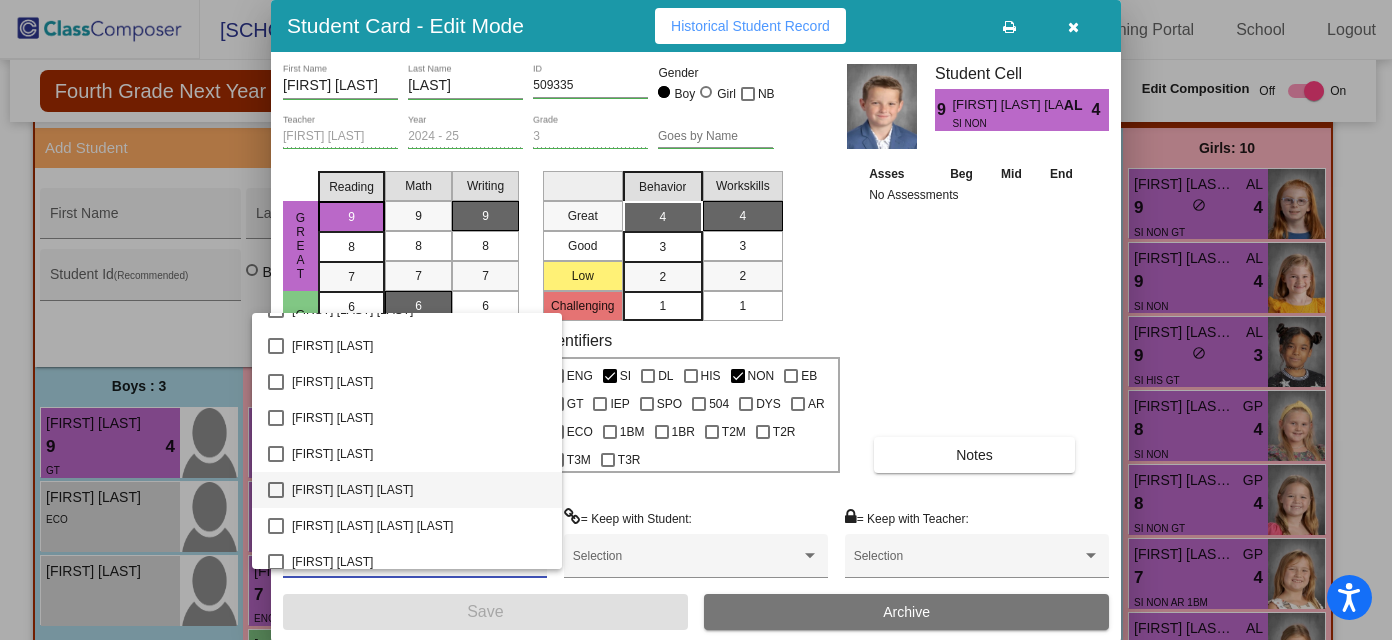 click at bounding box center (276, 490) 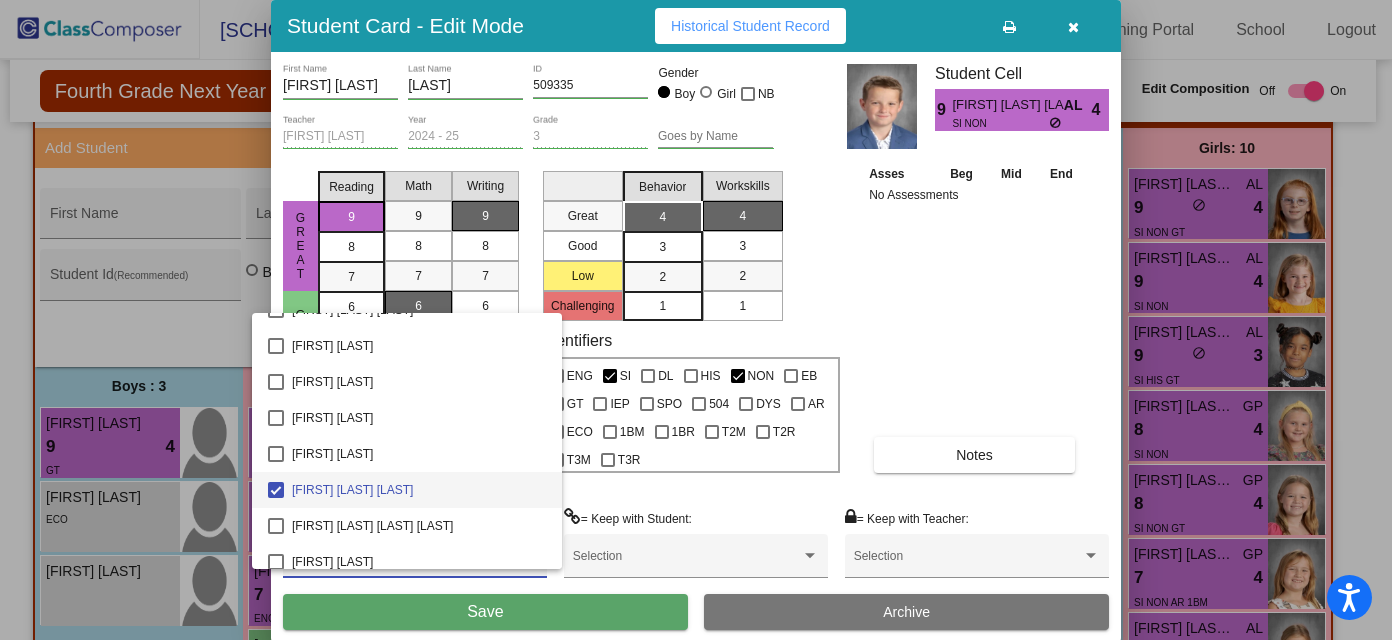 click at bounding box center [696, 320] 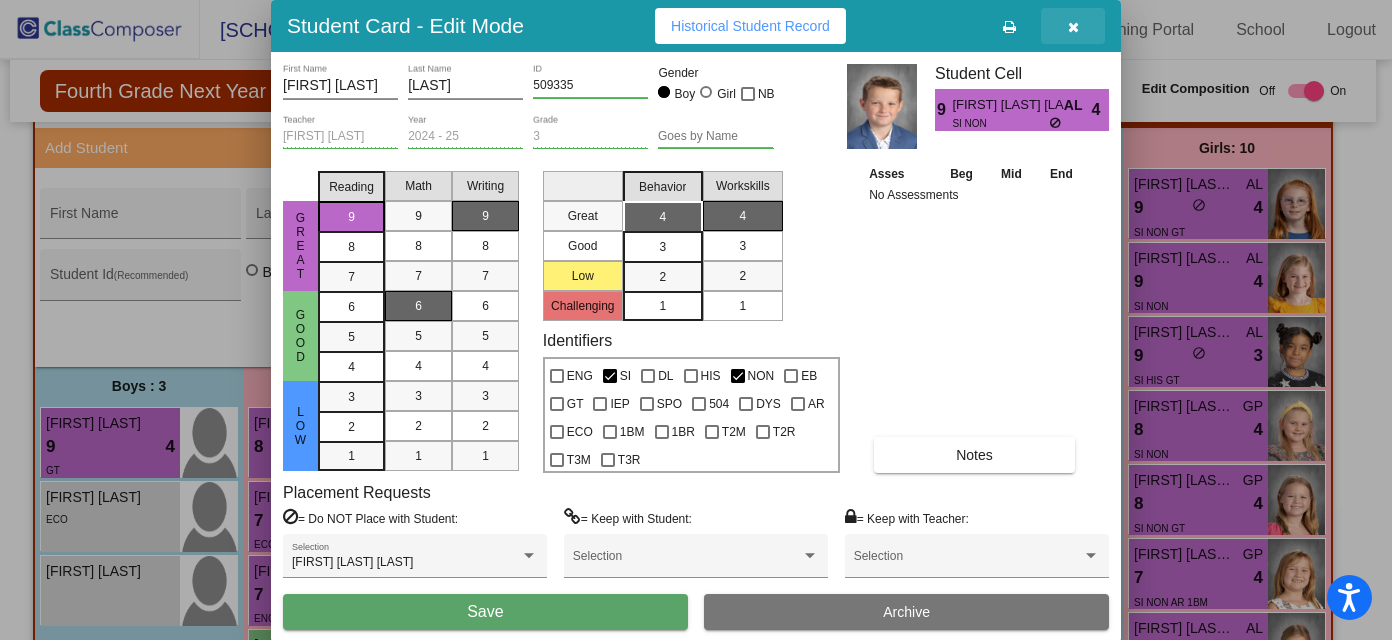 click at bounding box center (1073, 26) 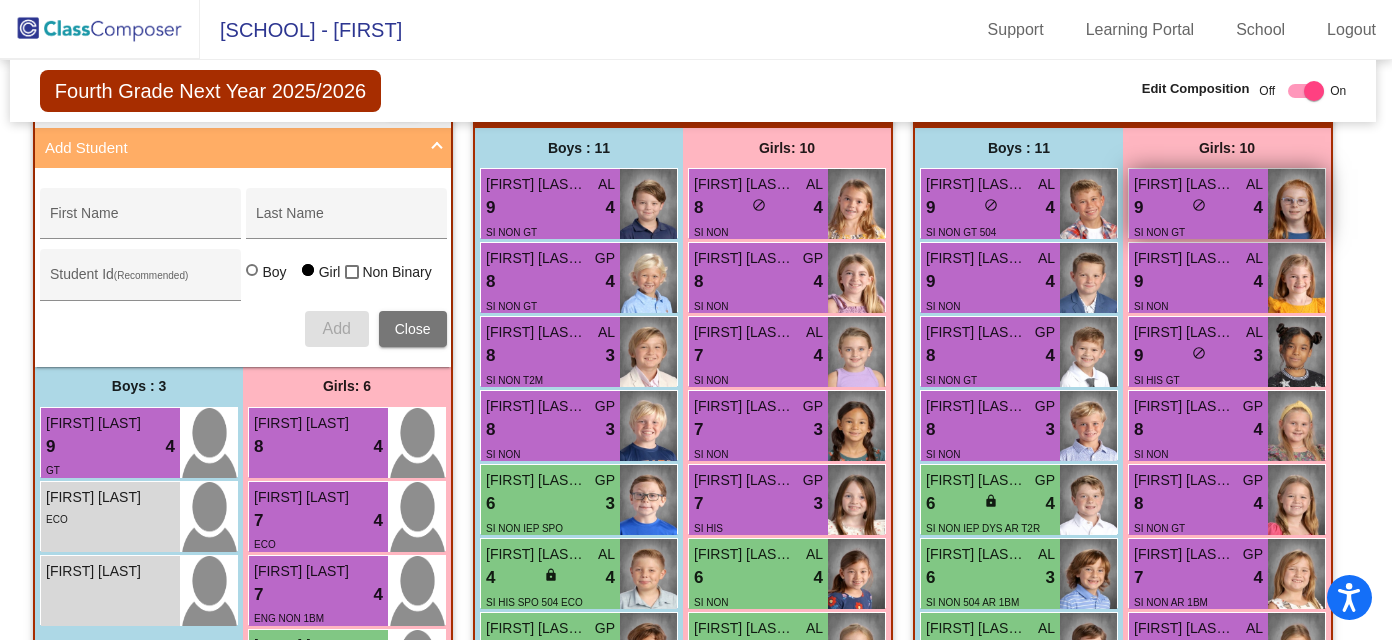 click on "9 lock do_not_disturb_alt 4" at bounding box center [1198, 208] 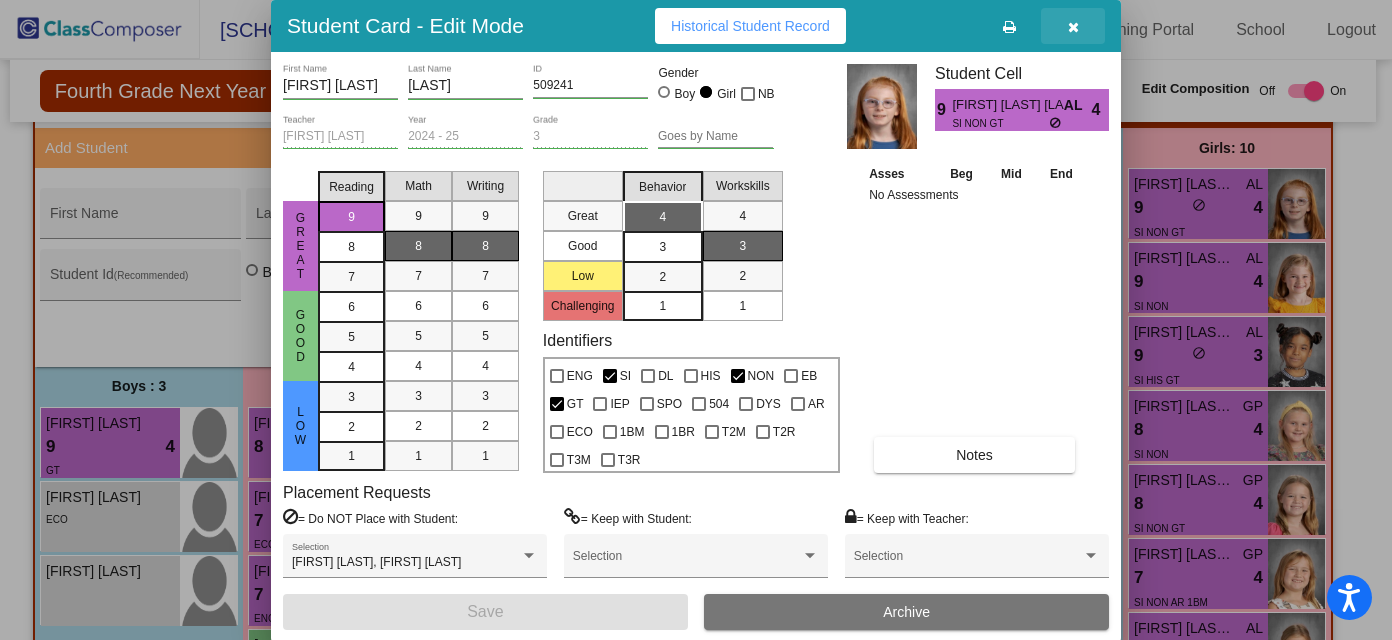 click at bounding box center (1073, 27) 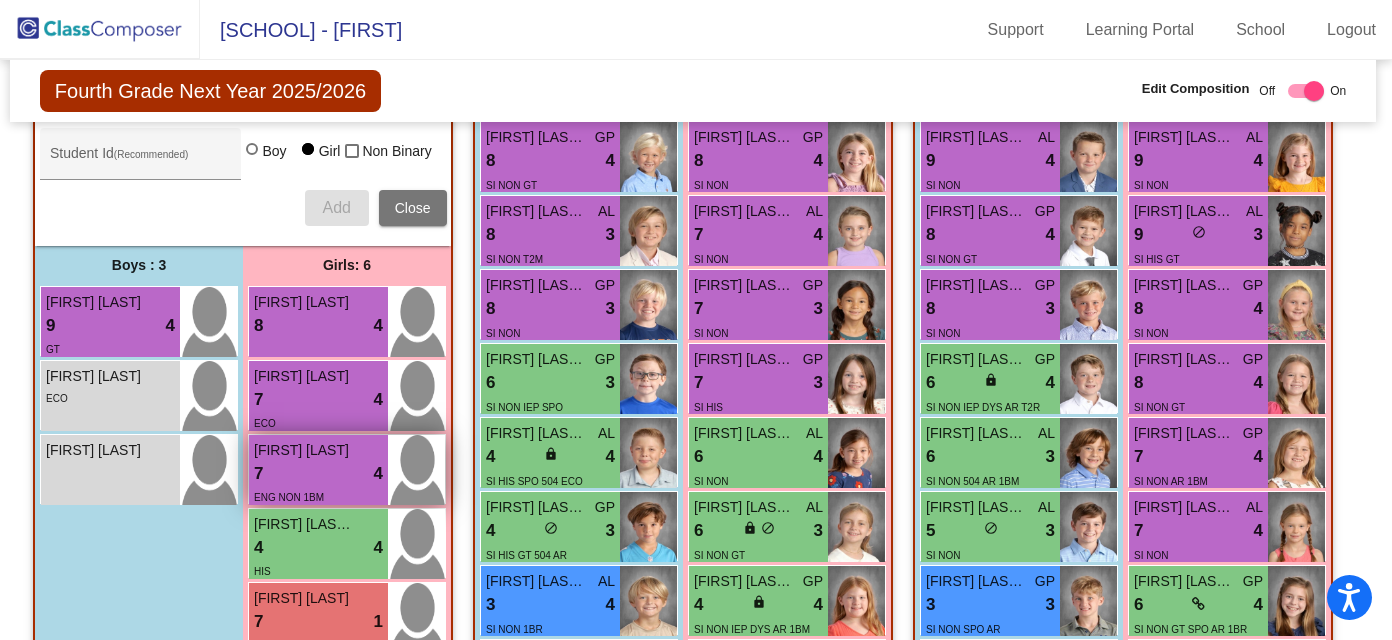 scroll, scrollTop: 789, scrollLeft: 3, axis: both 